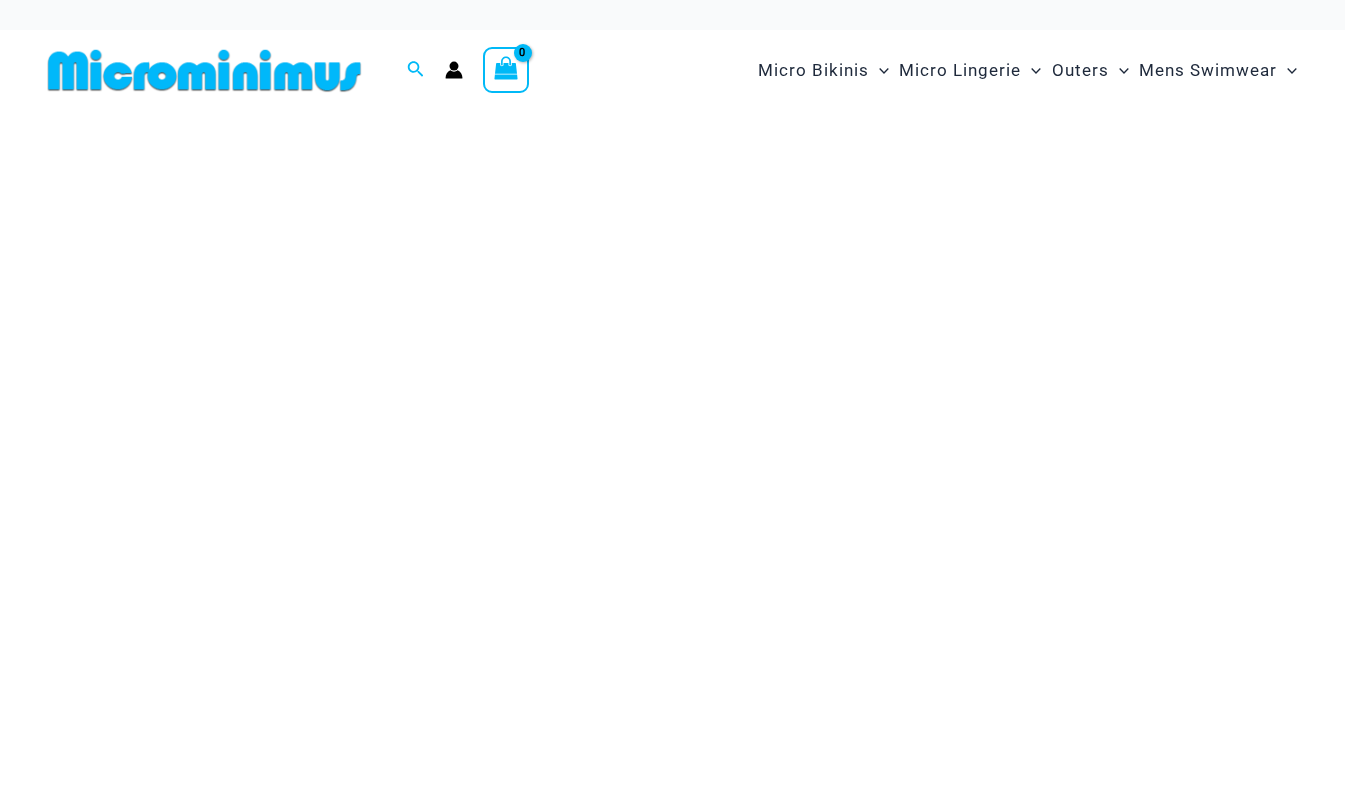 scroll, scrollTop: 0, scrollLeft: 0, axis: both 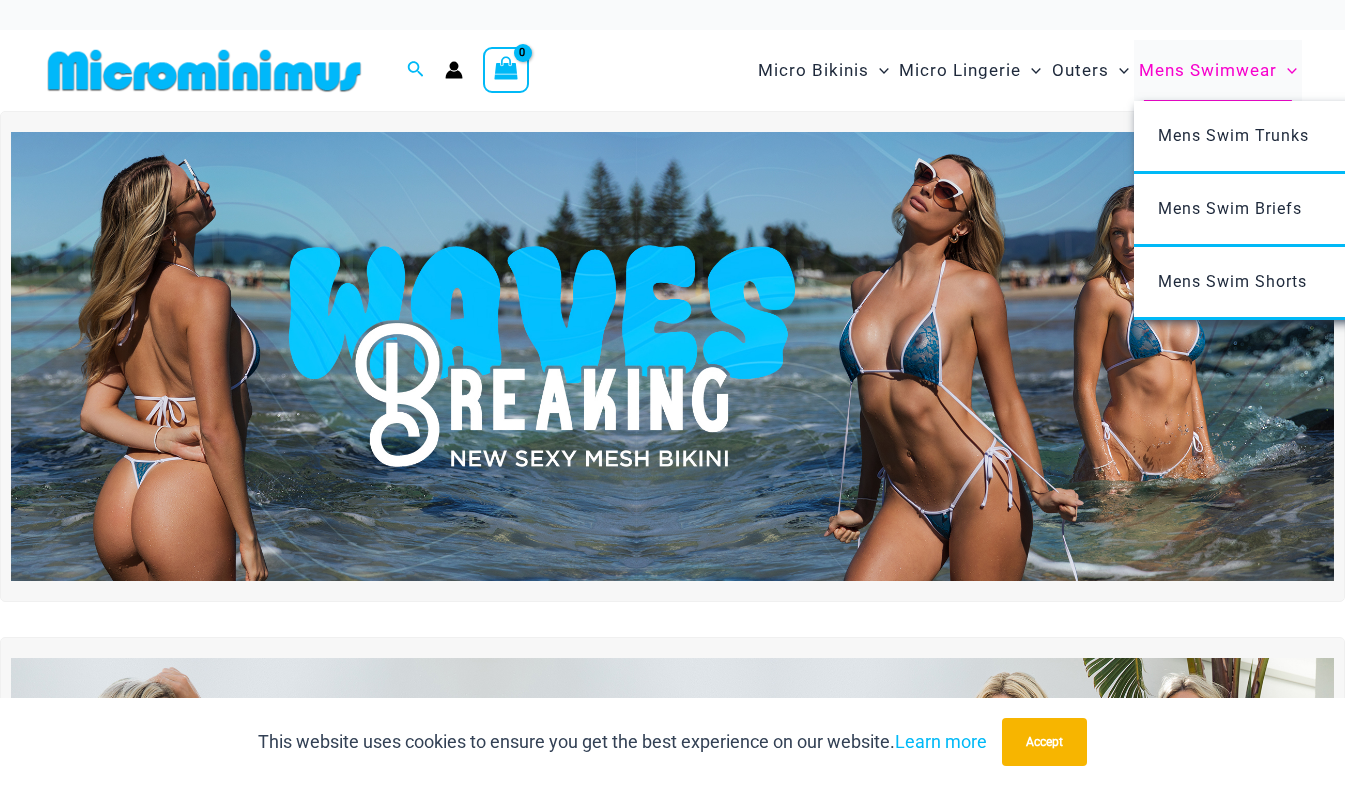 click on "Mens Swimwear" at bounding box center (1208, 70) 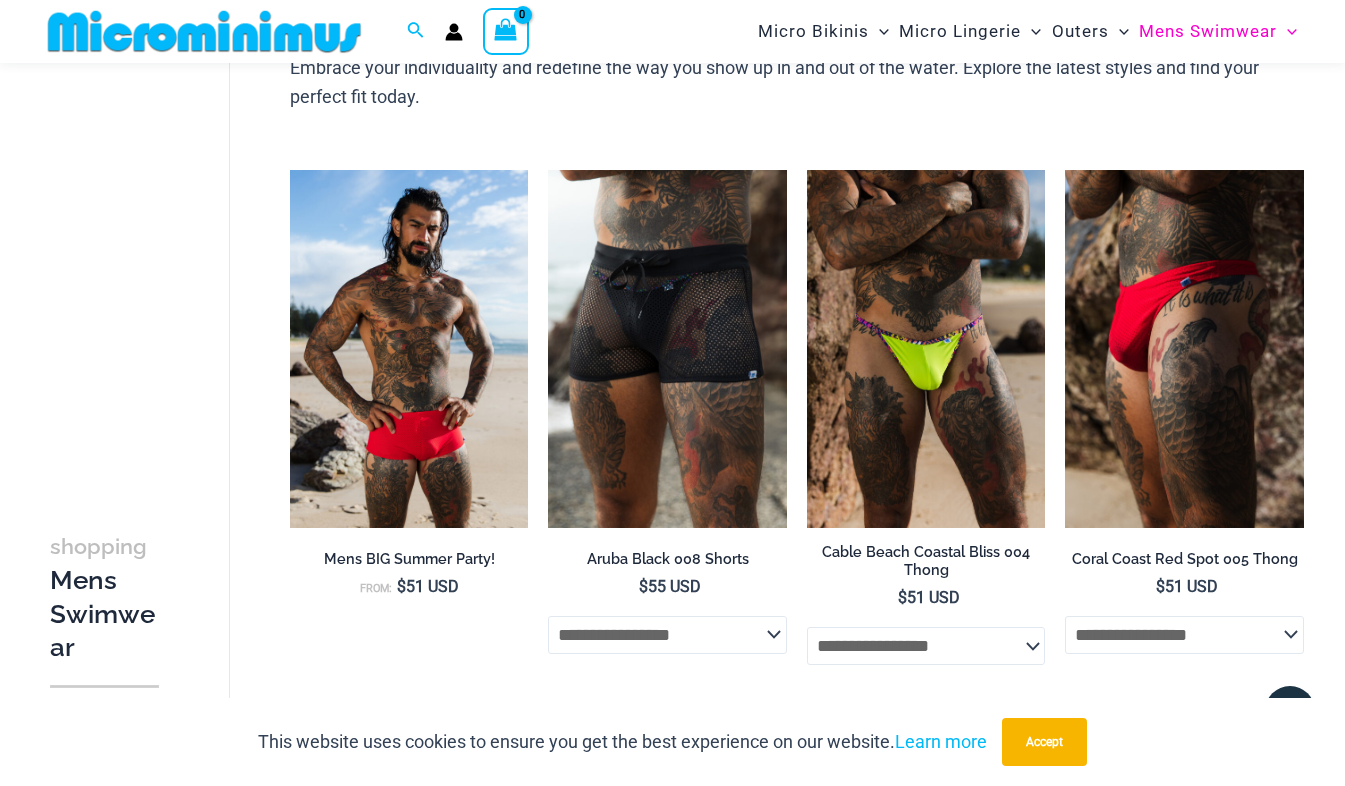 scroll, scrollTop: 229, scrollLeft: 0, axis: vertical 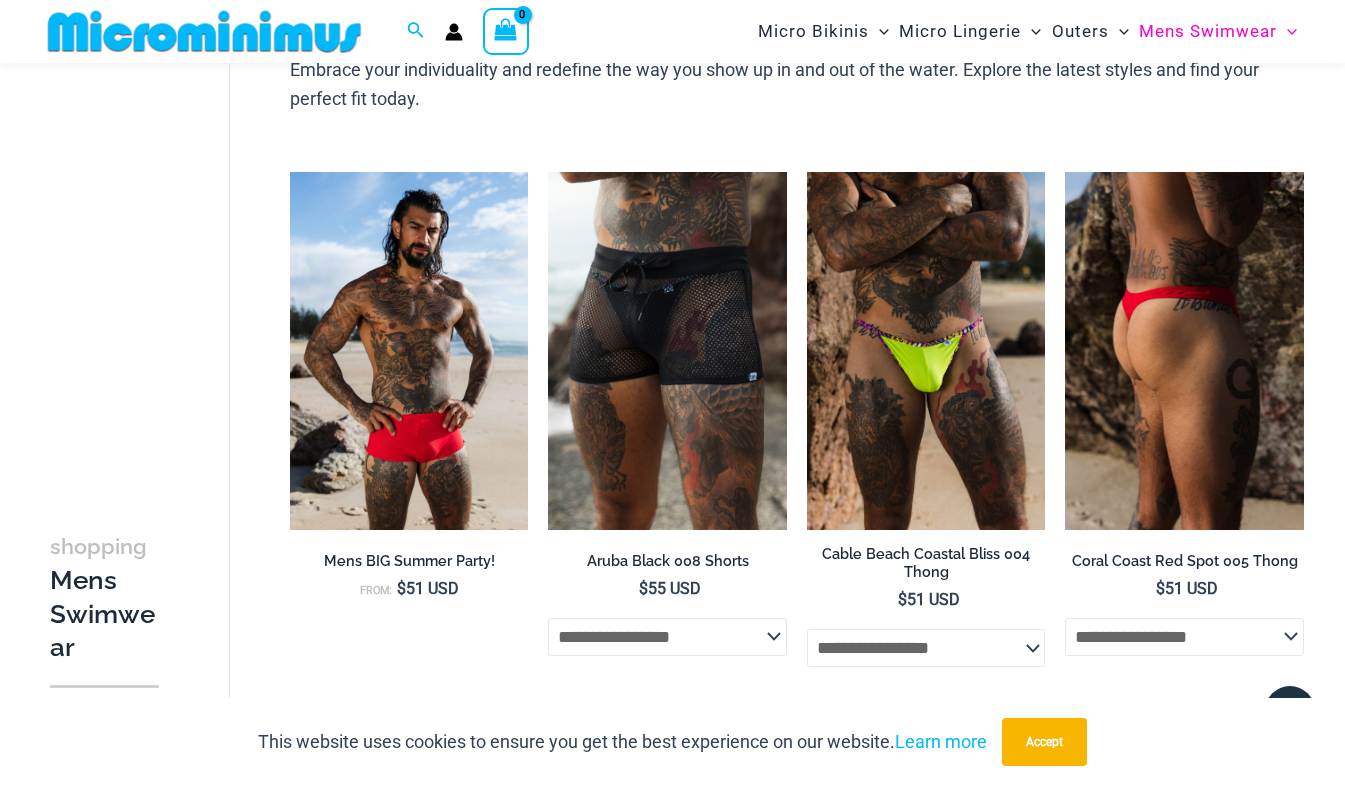 click at bounding box center (1184, 351) 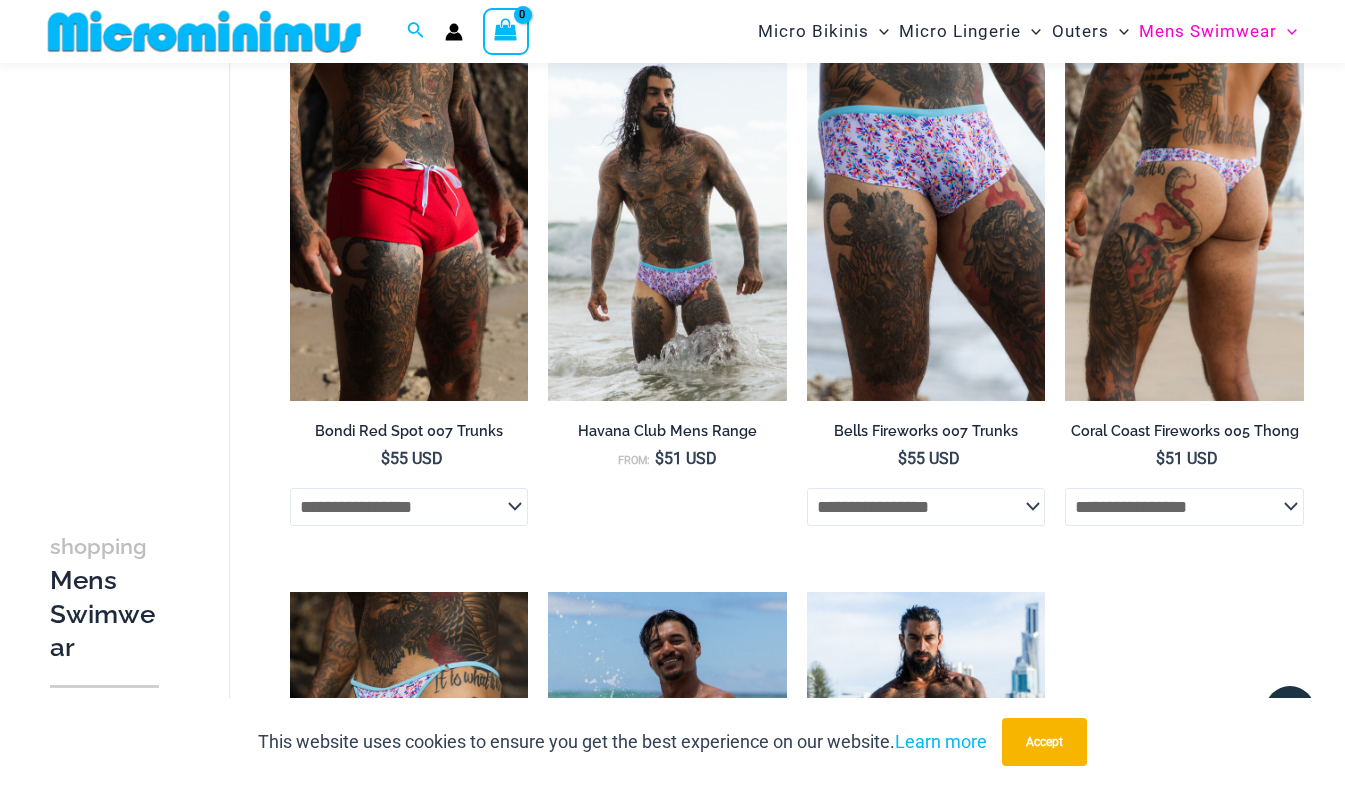 scroll, scrollTop: 921, scrollLeft: 0, axis: vertical 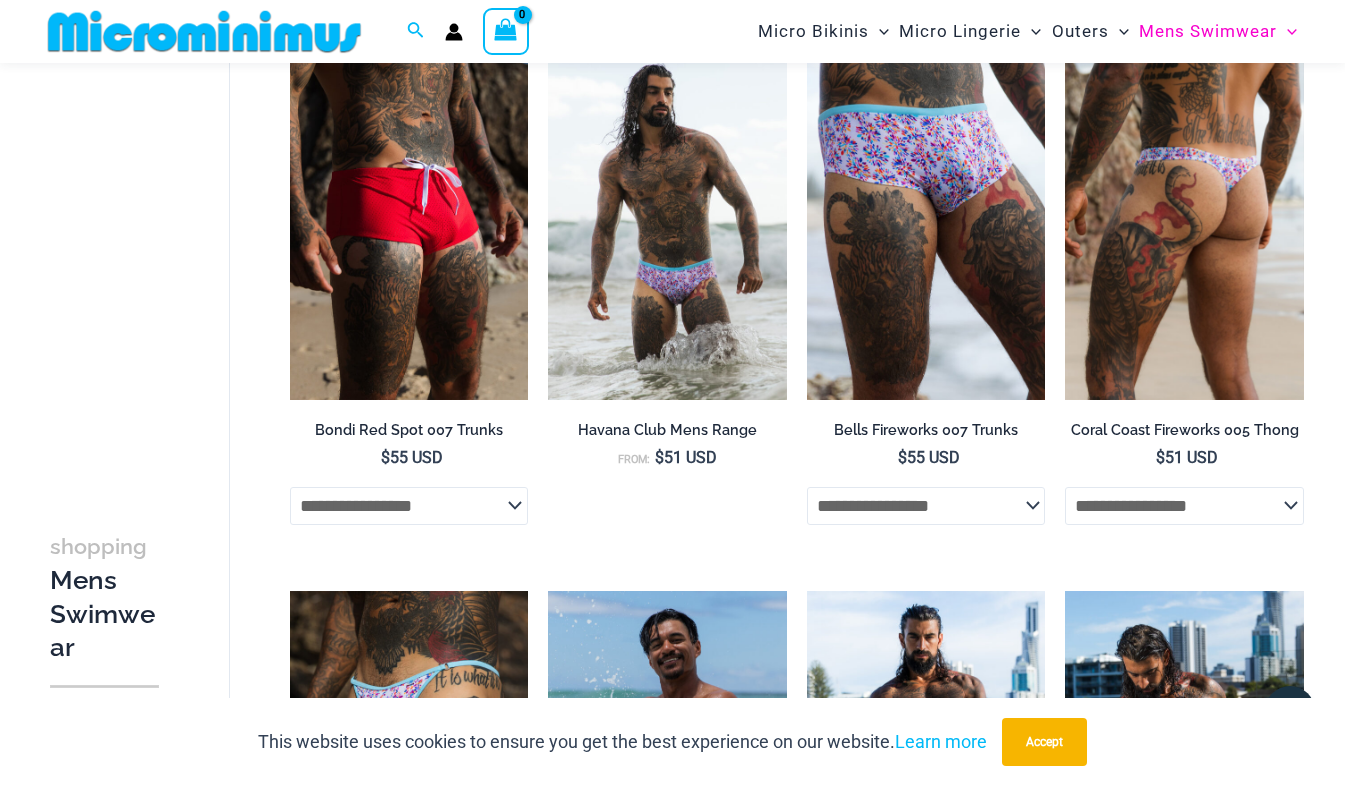 click at bounding box center (1184, 221) 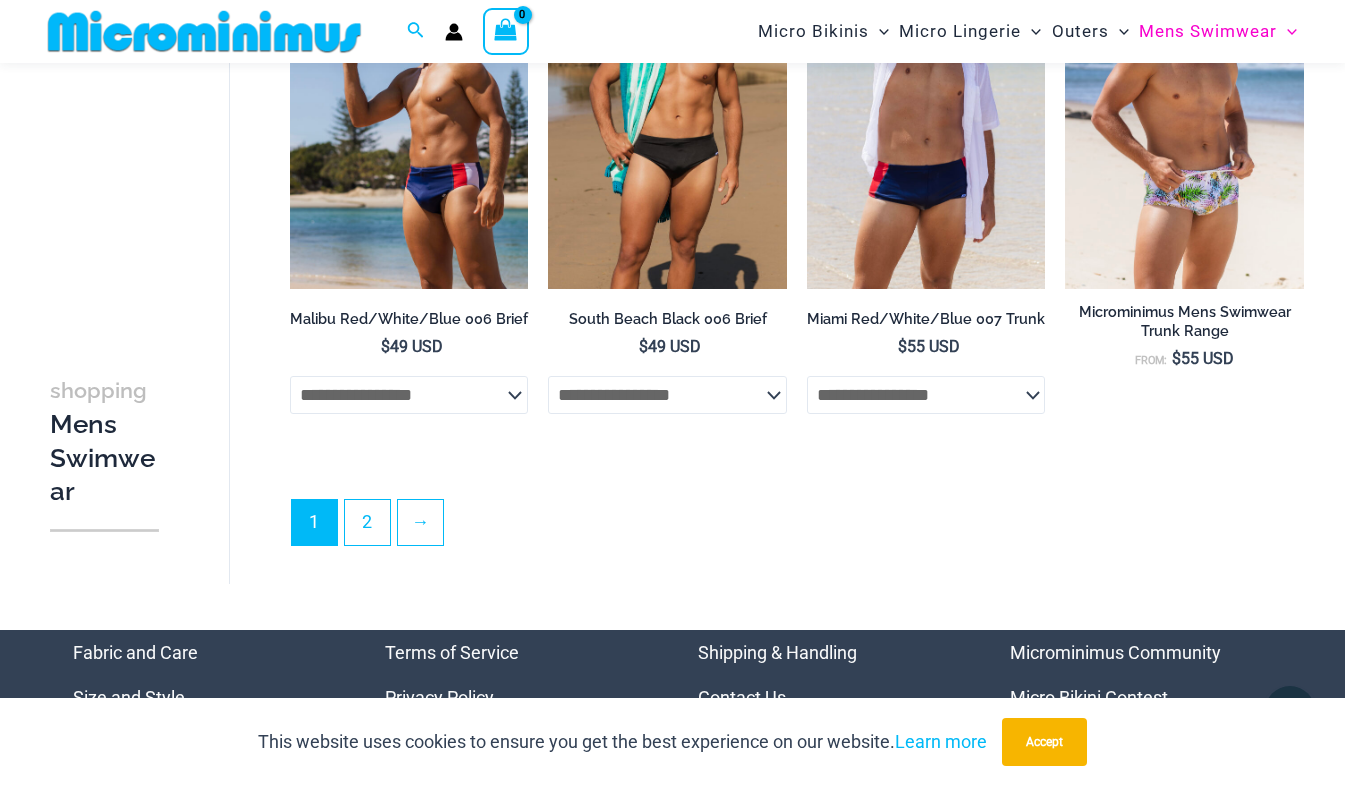 scroll, scrollTop: 4389, scrollLeft: 0, axis: vertical 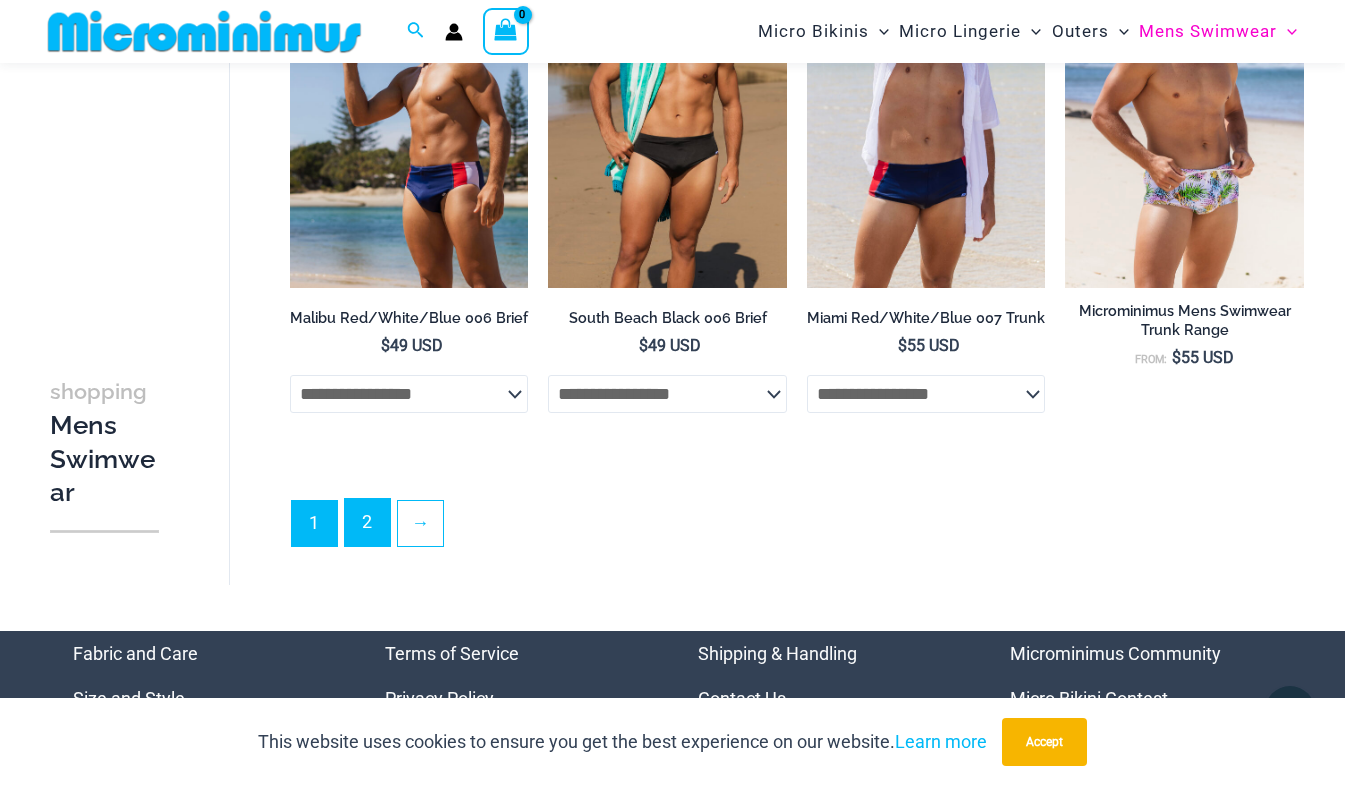 click on "2" at bounding box center [367, 522] 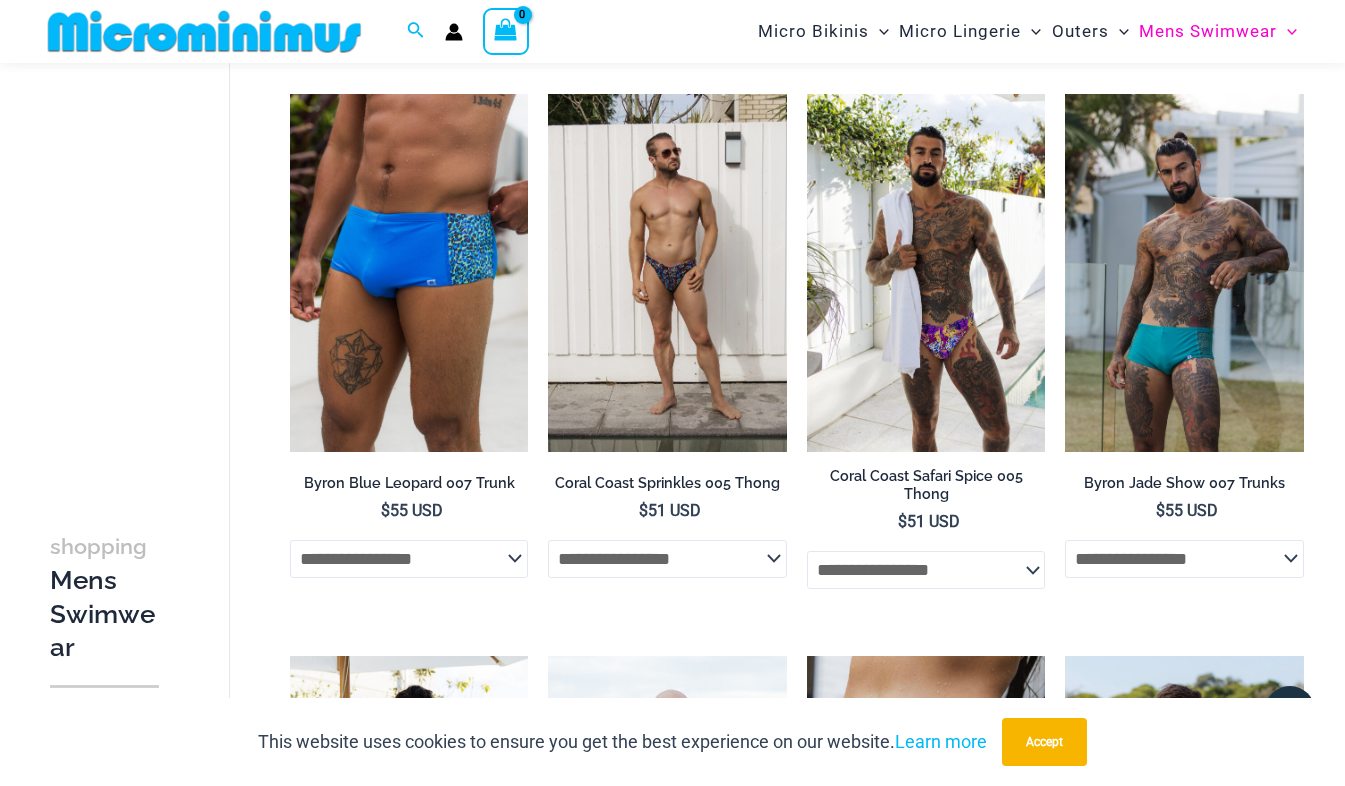 scroll, scrollTop: 3101, scrollLeft: 0, axis: vertical 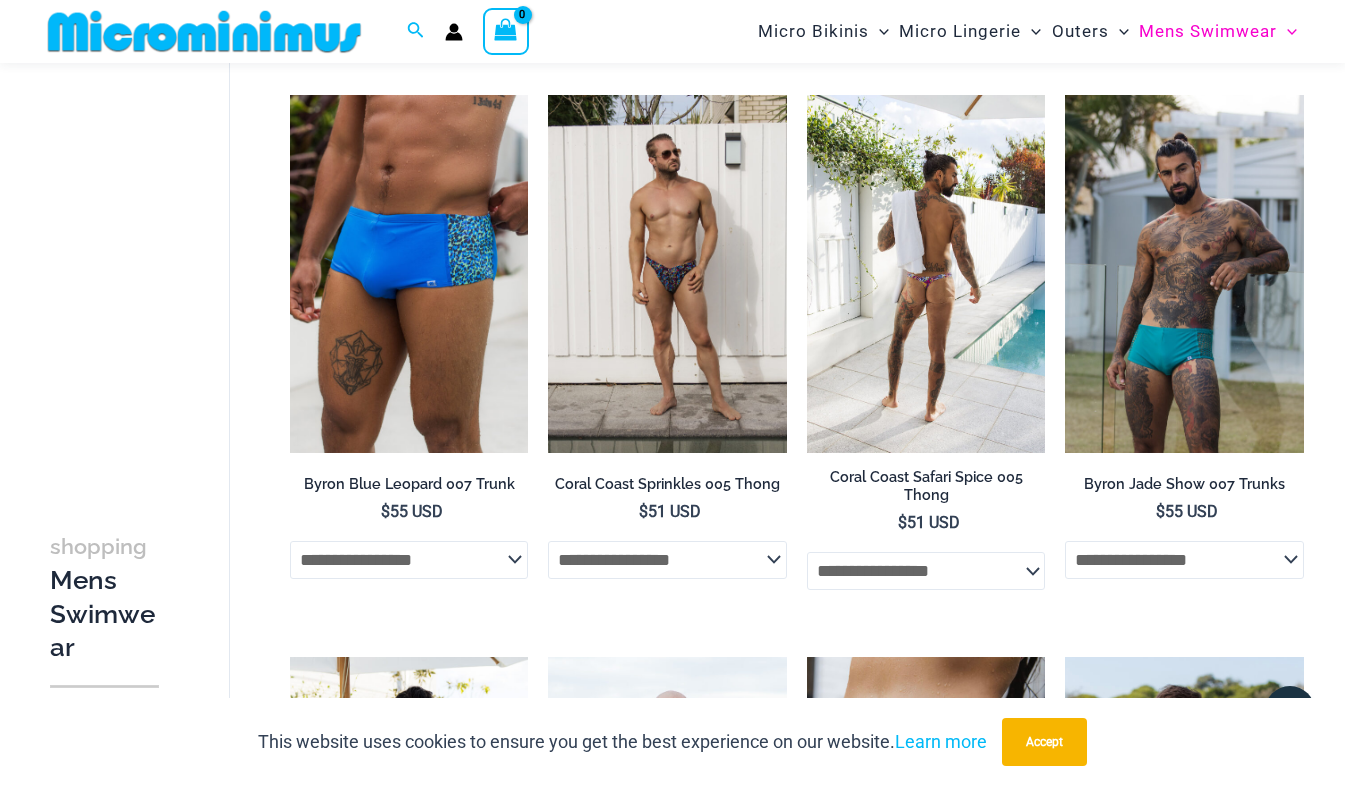 click at bounding box center (926, 274) 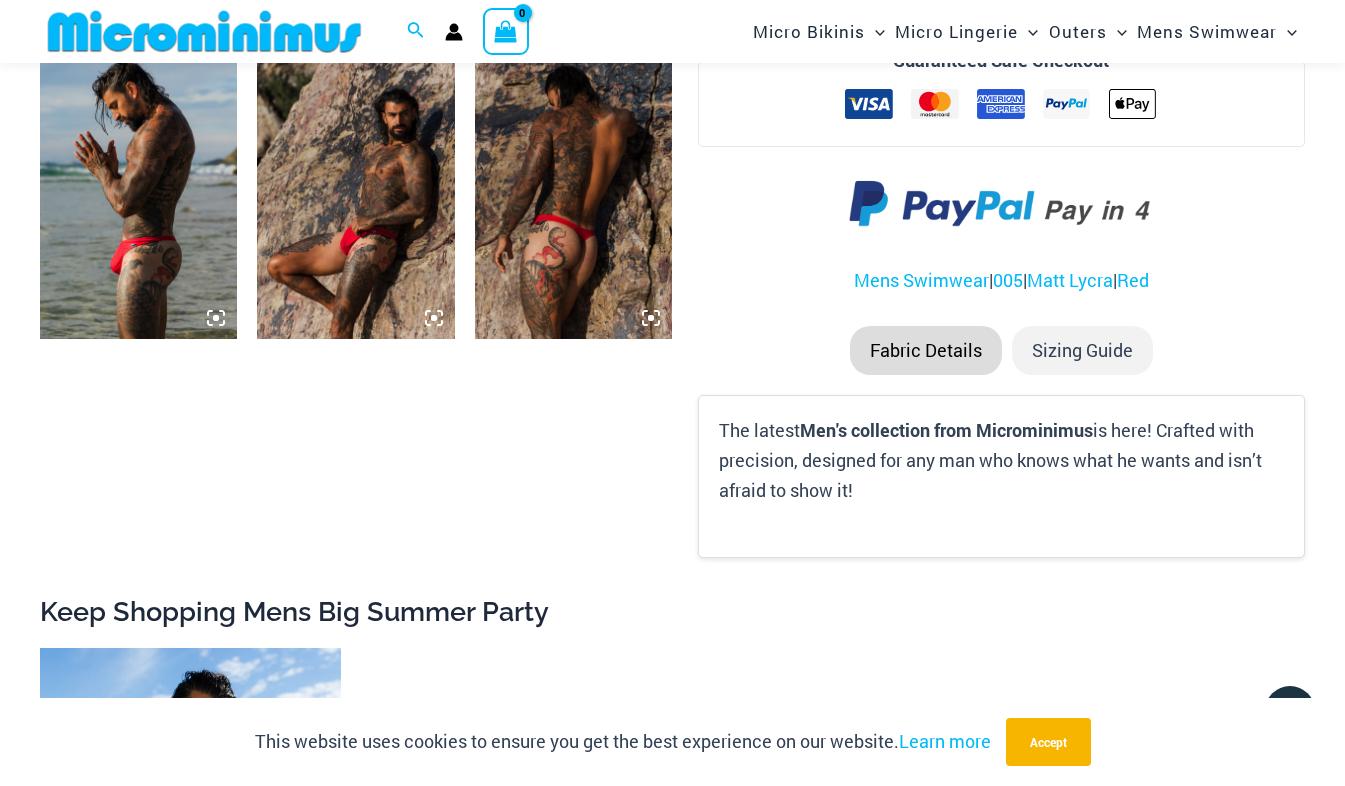 scroll, scrollTop: 1431, scrollLeft: 0, axis: vertical 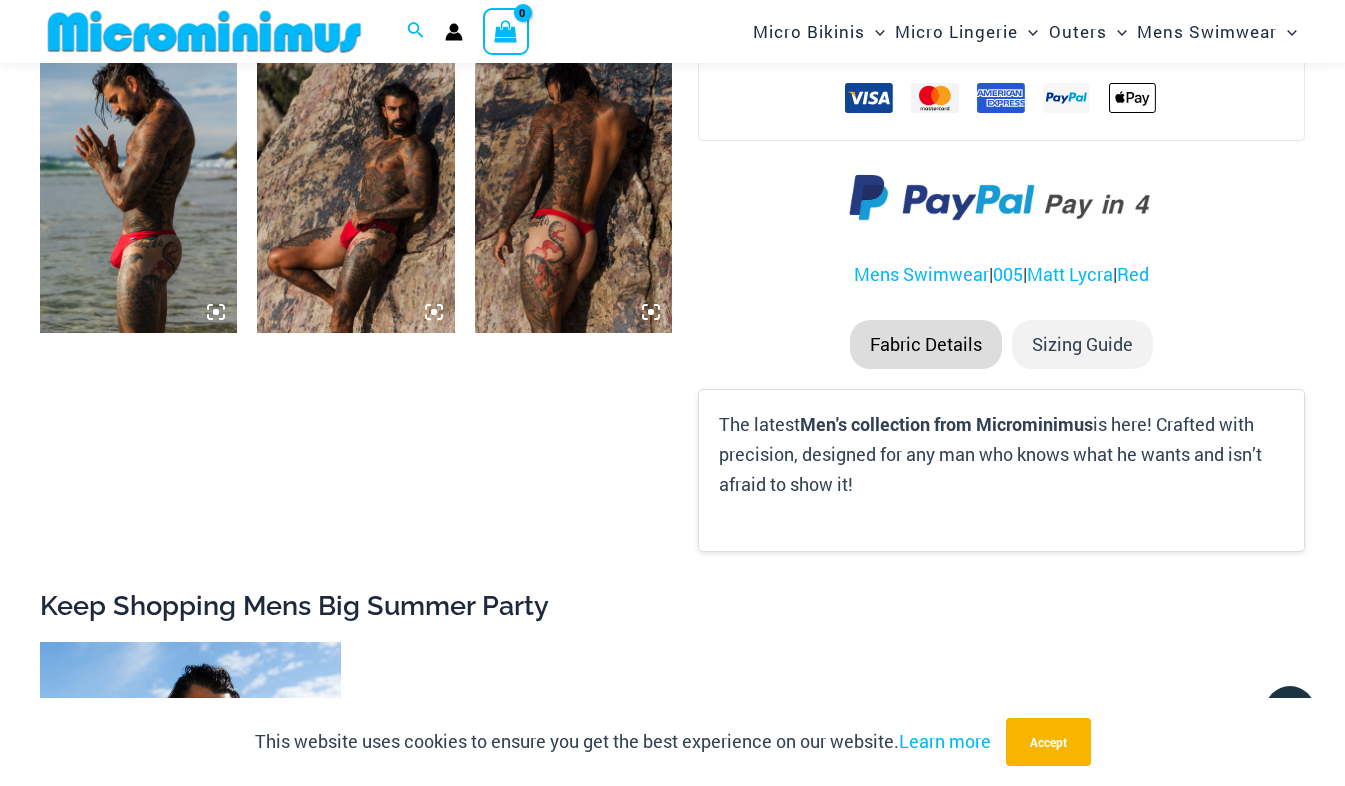 click on "Fabric Details" at bounding box center (926, 345) 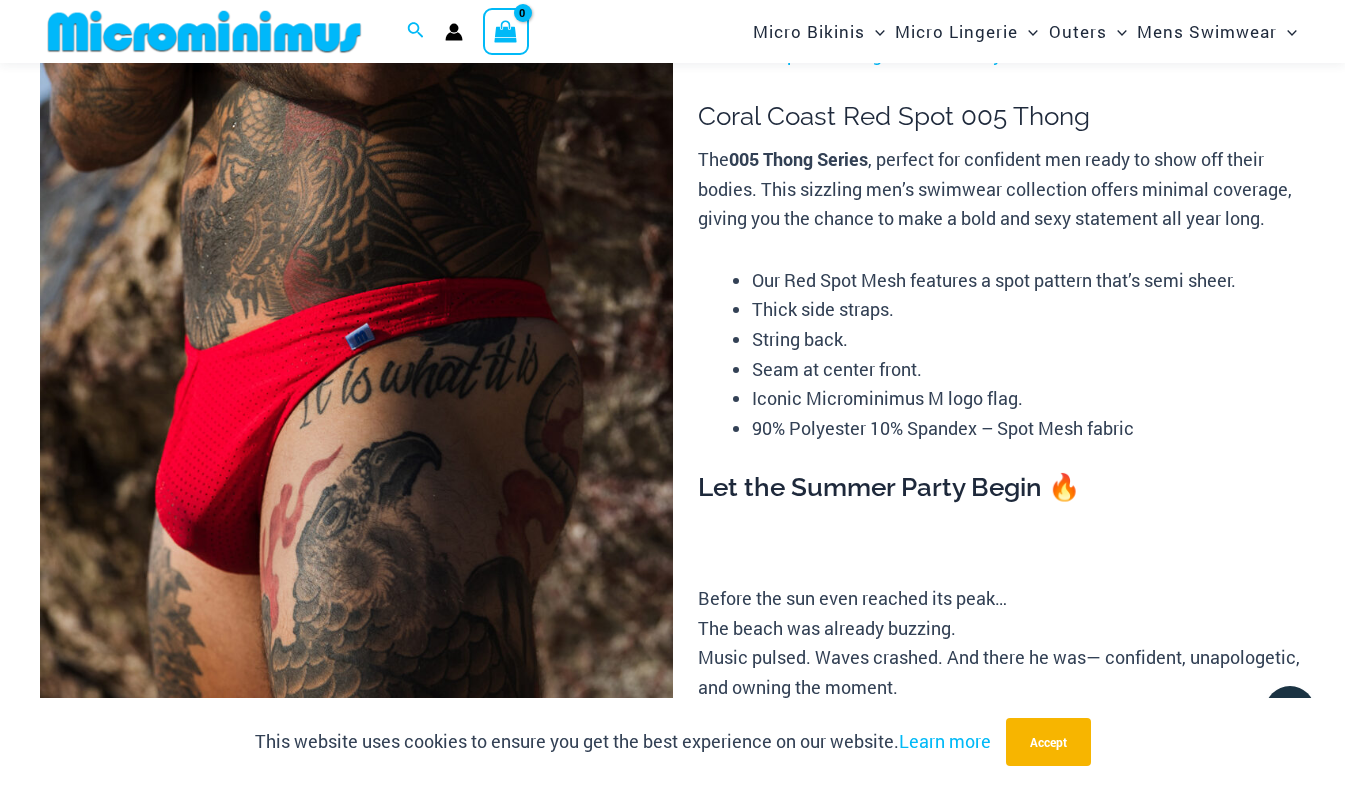 scroll, scrollTop: 220, scrollLeft: 0, axis: vertical 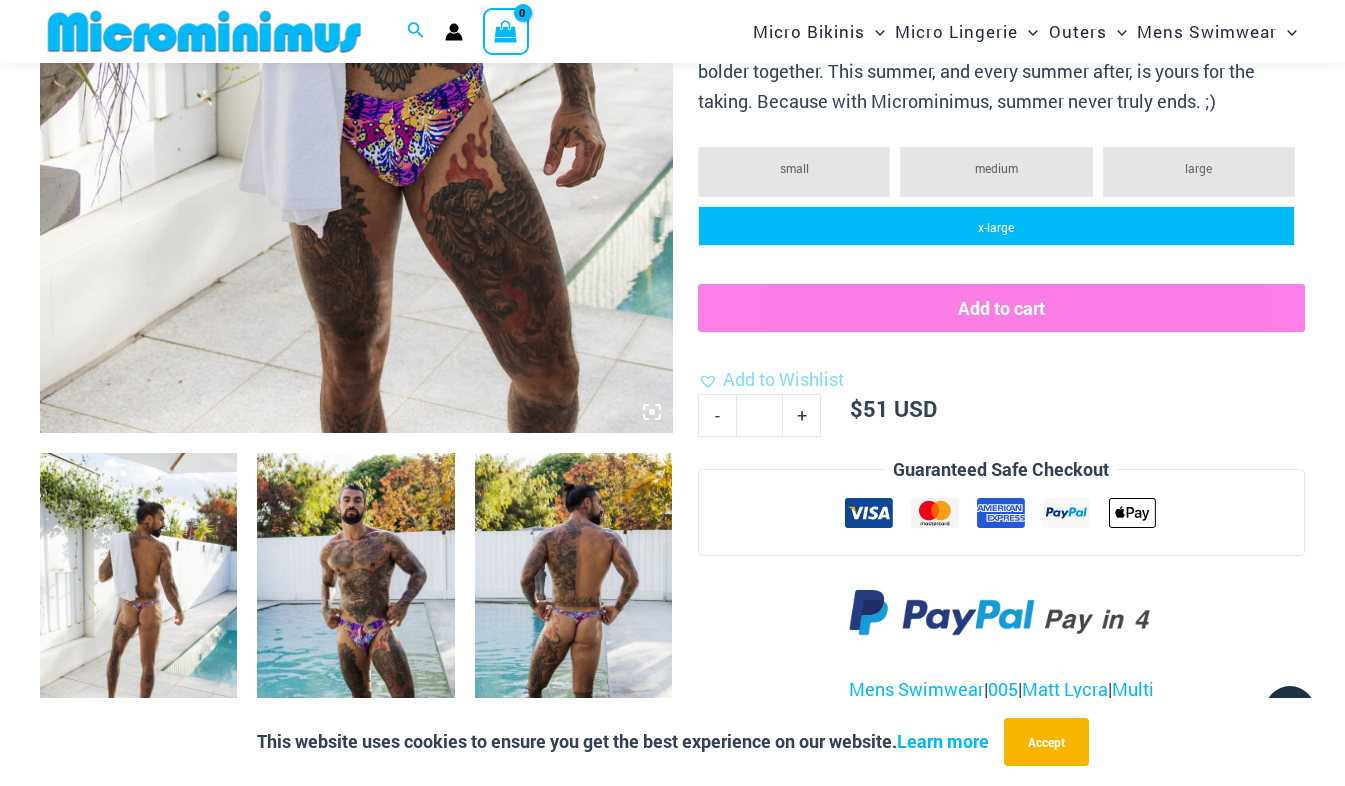 click on "x-large" 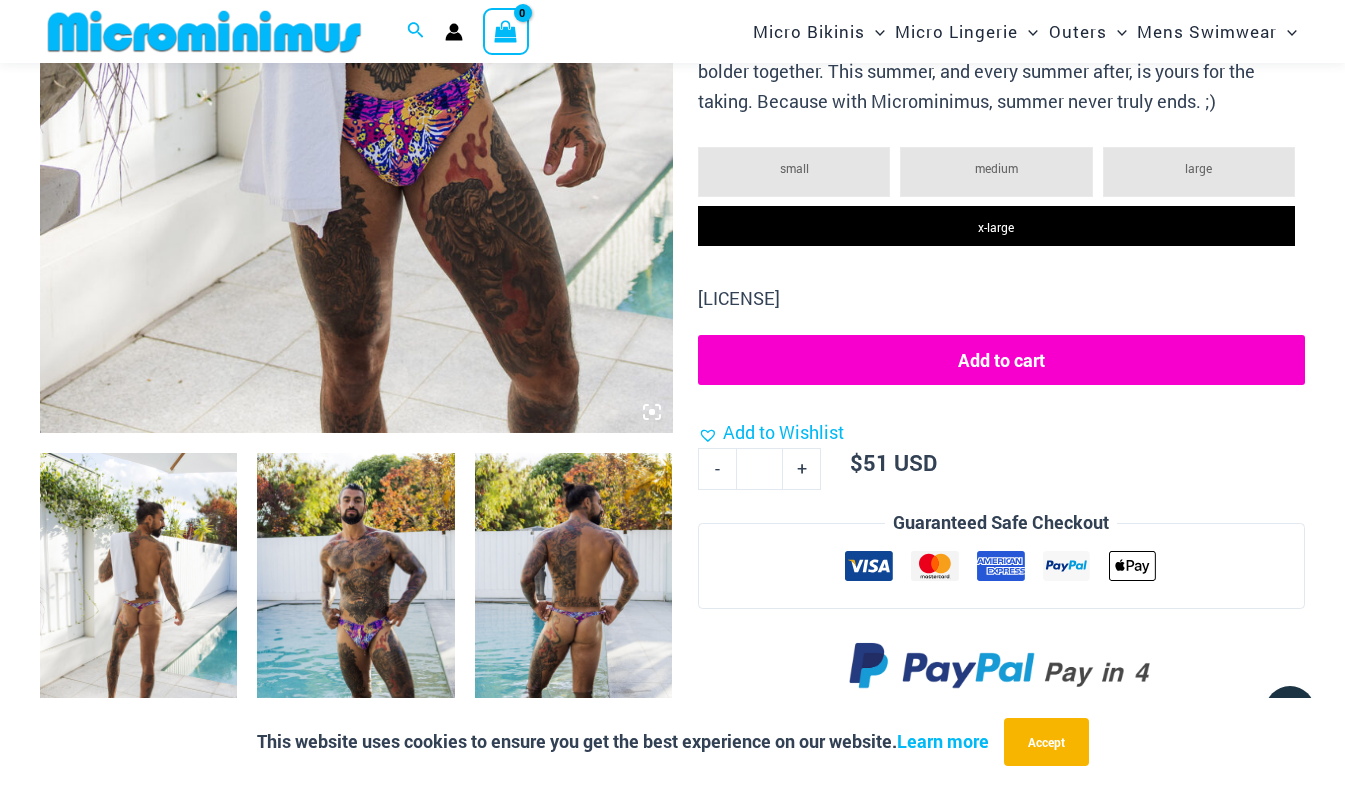 click on "Add to cart" 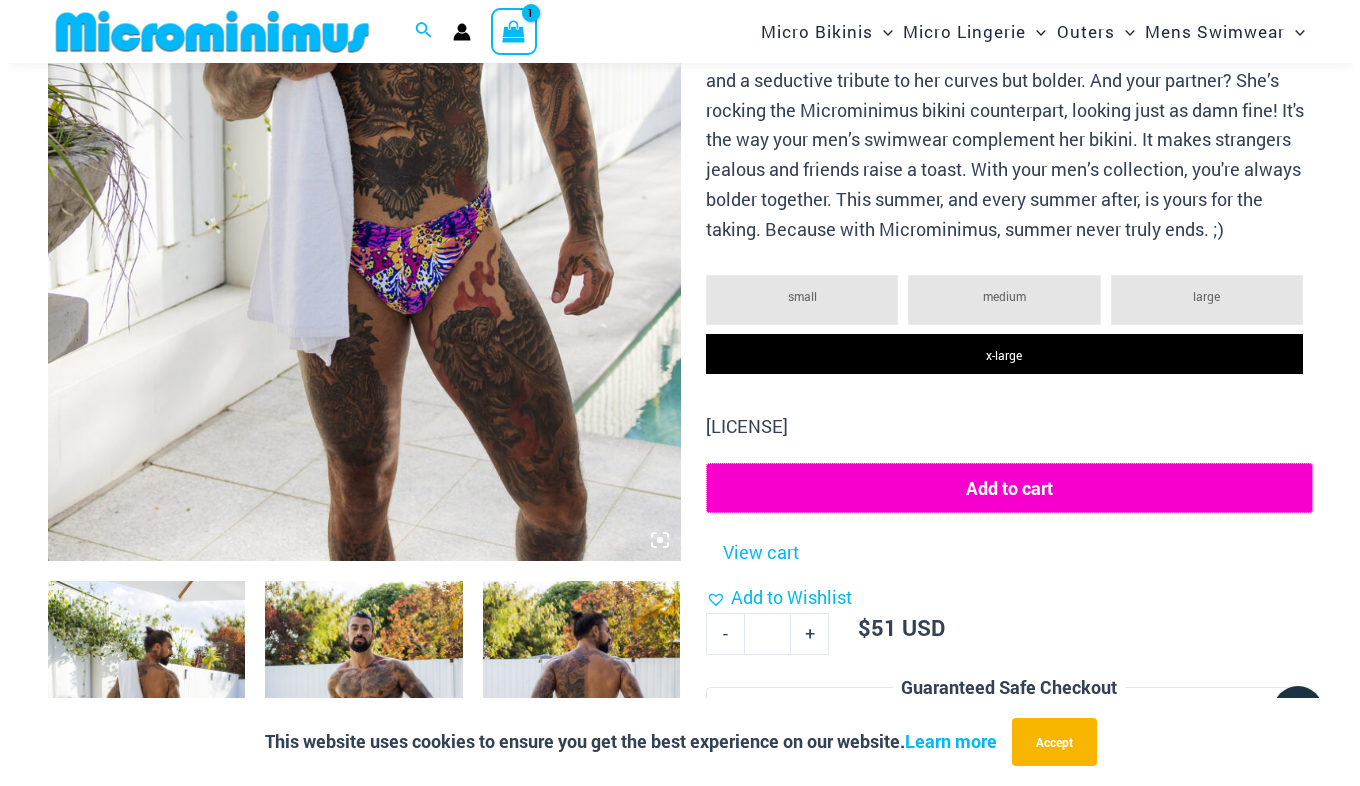 scroll, scrollTop: 0, scrollLeft: 0, axis: both 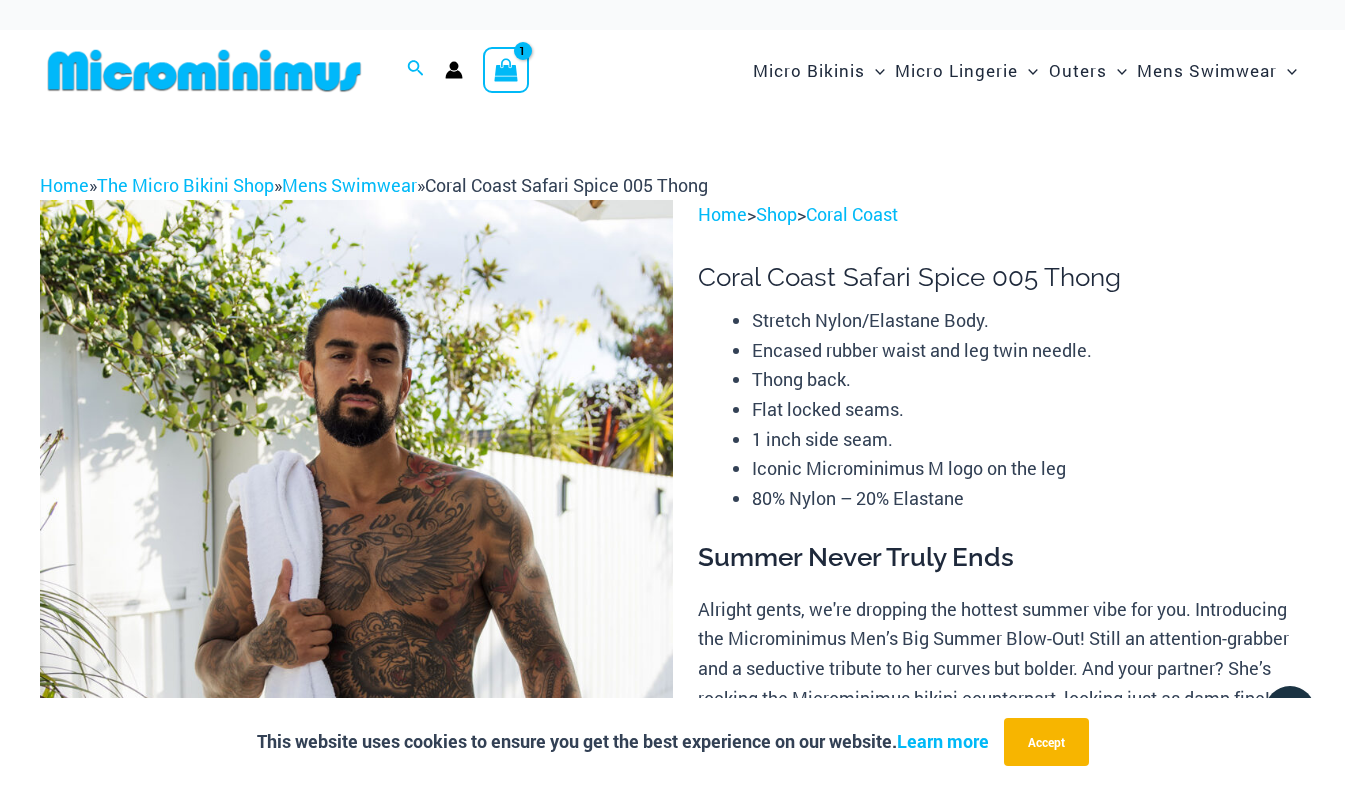 click 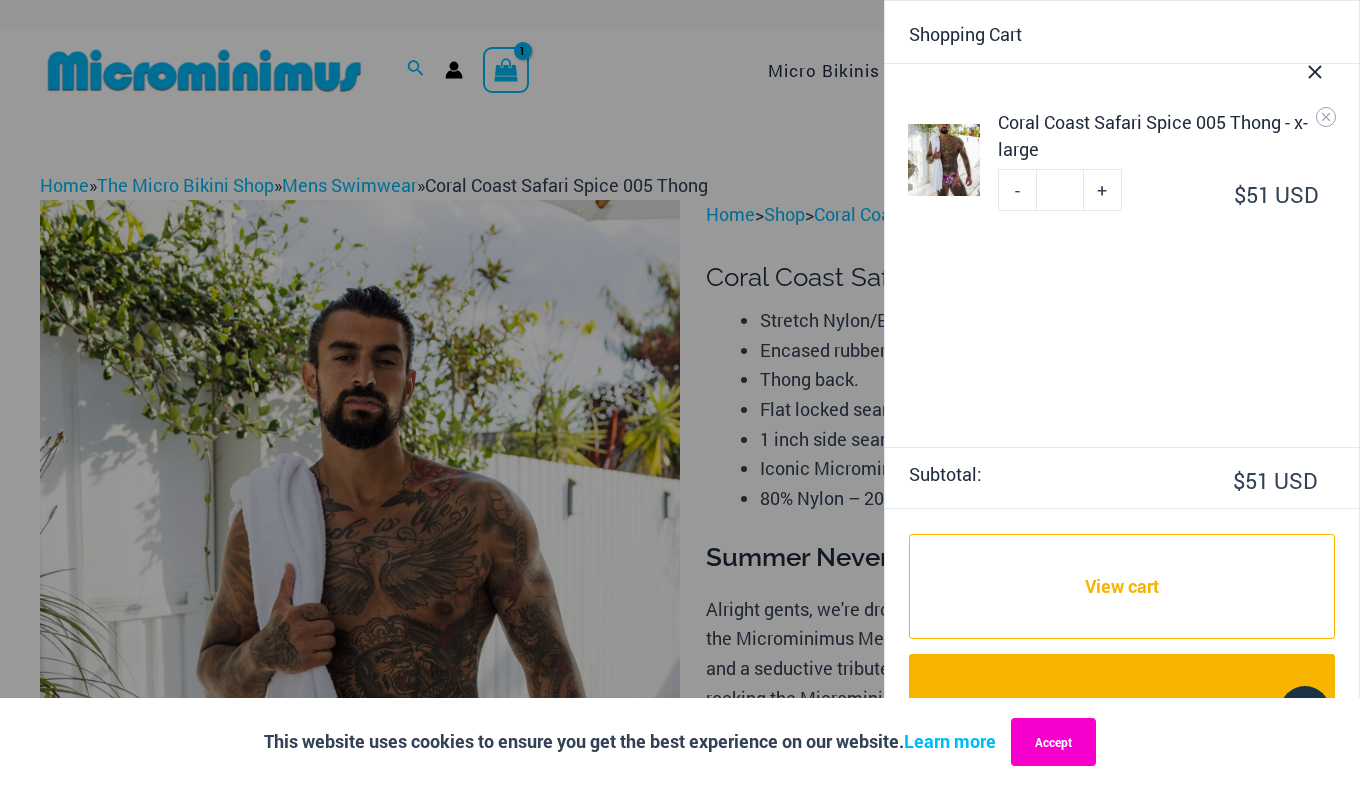 click on "Accept" at bounding box center [1053, 742] 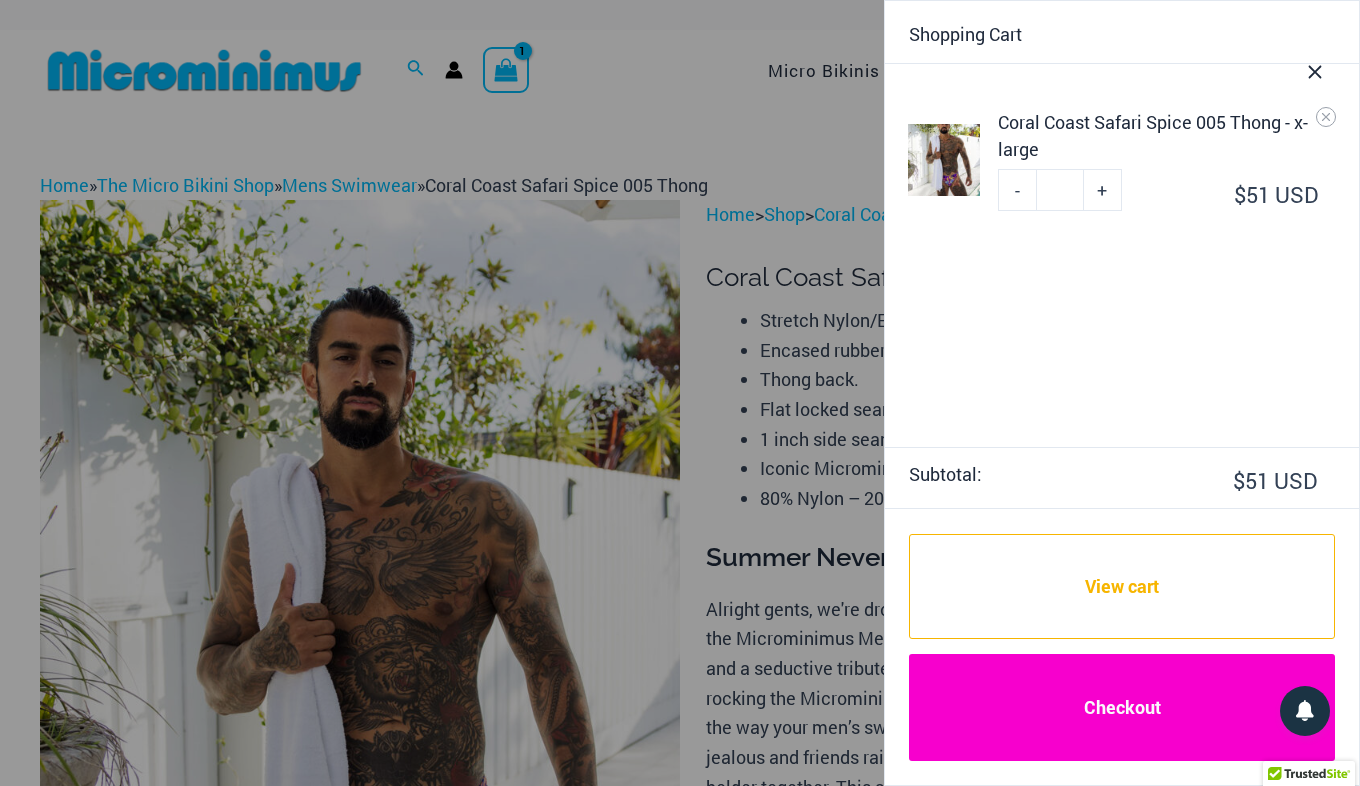 click on "Checkout" at bounding box center (1122, 707) 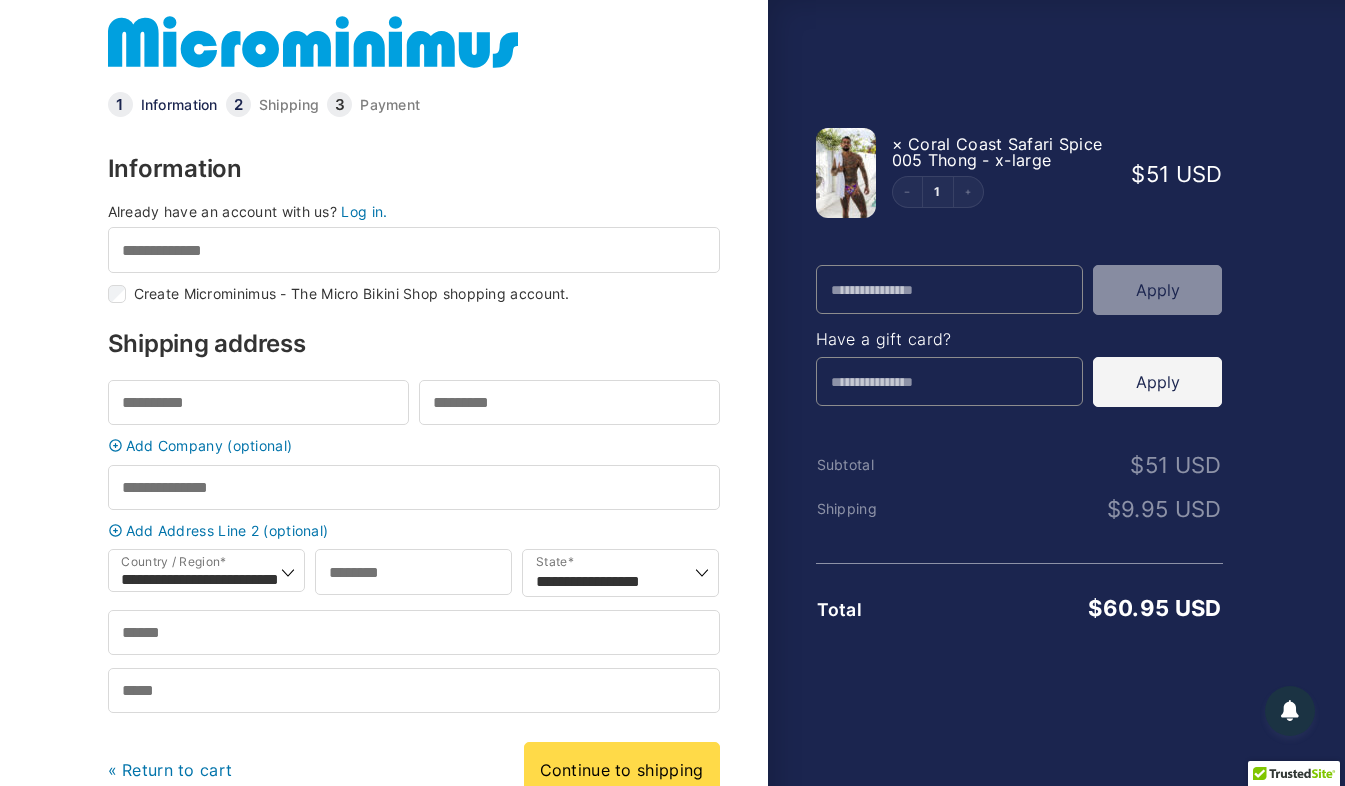 scroll, scrollTop: 0, scrollLeft: 0, axis: both 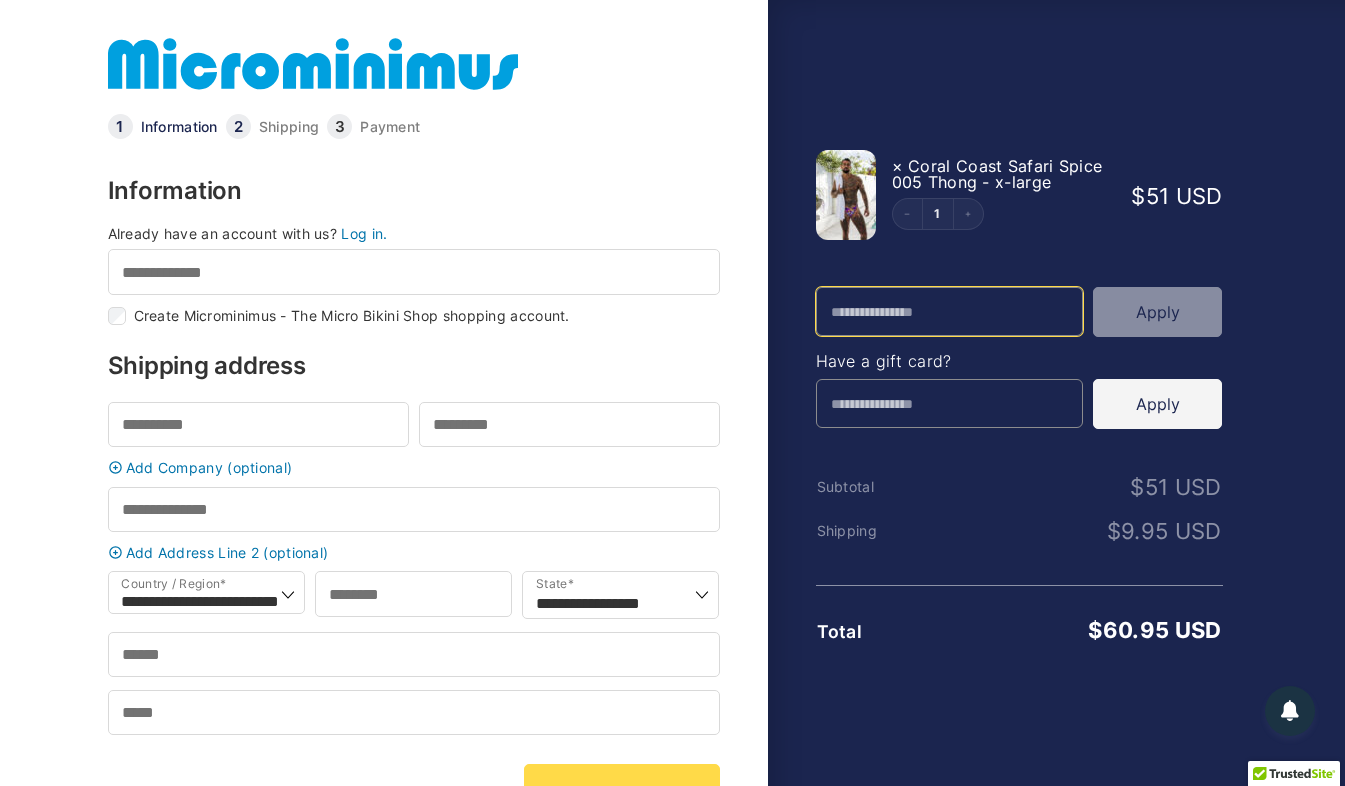 click on "Promo Code" at bounding box center (950, 311) 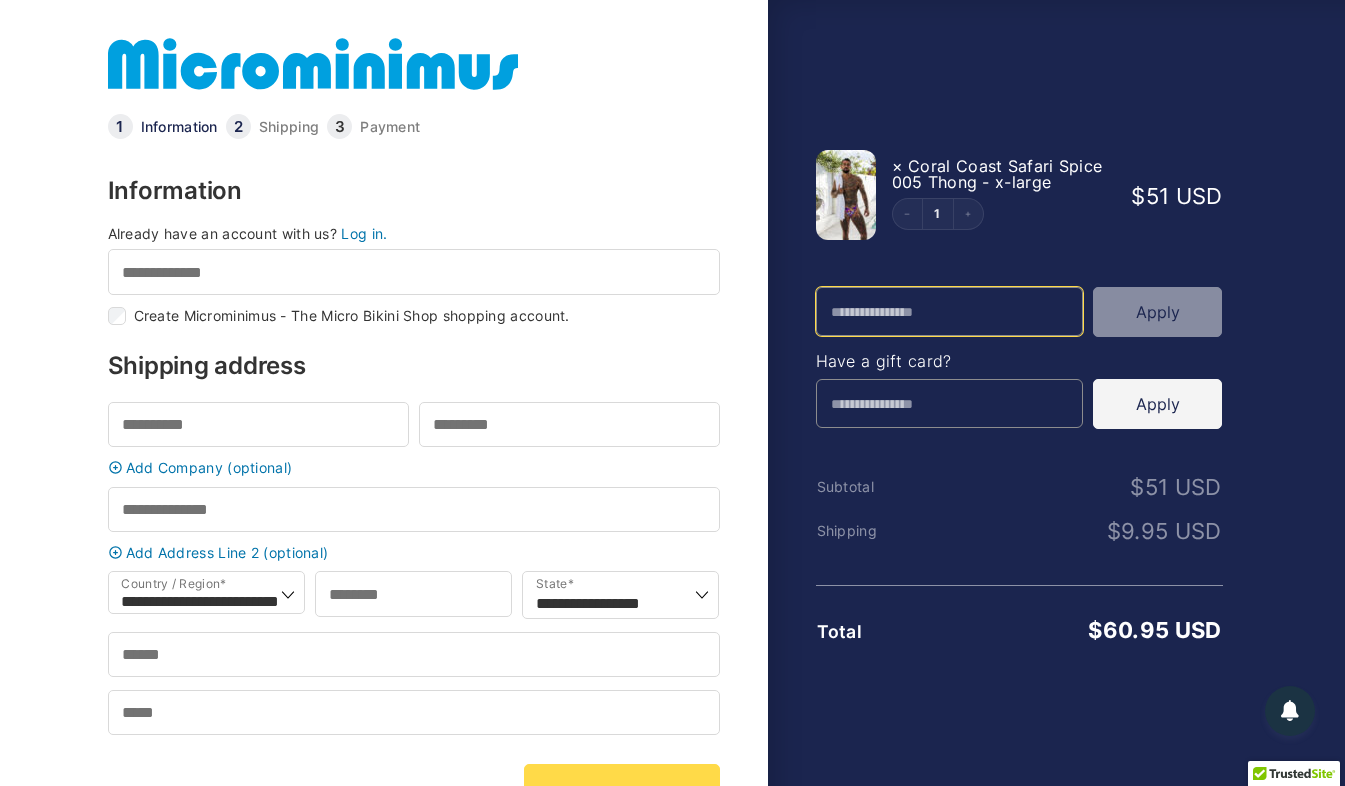 paste on "*********" 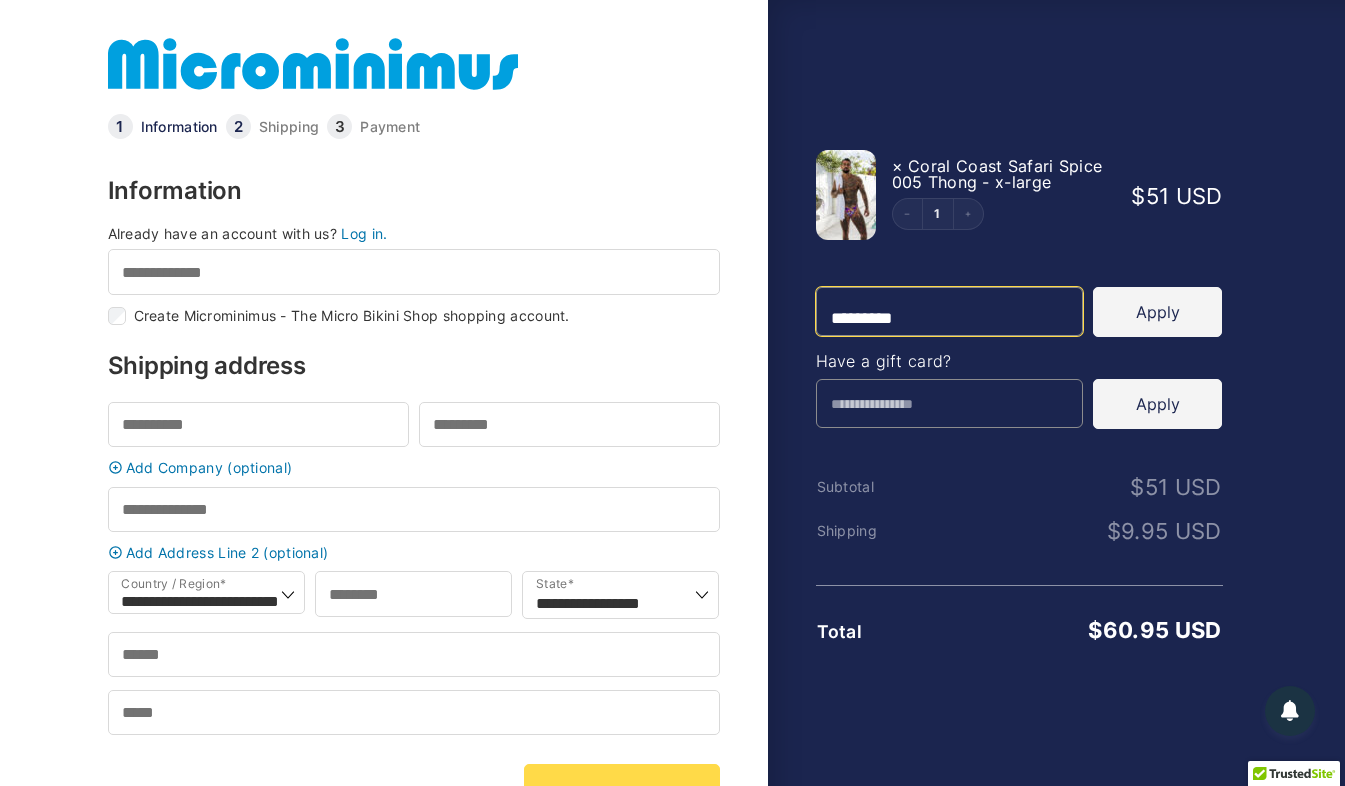 type on "*********" 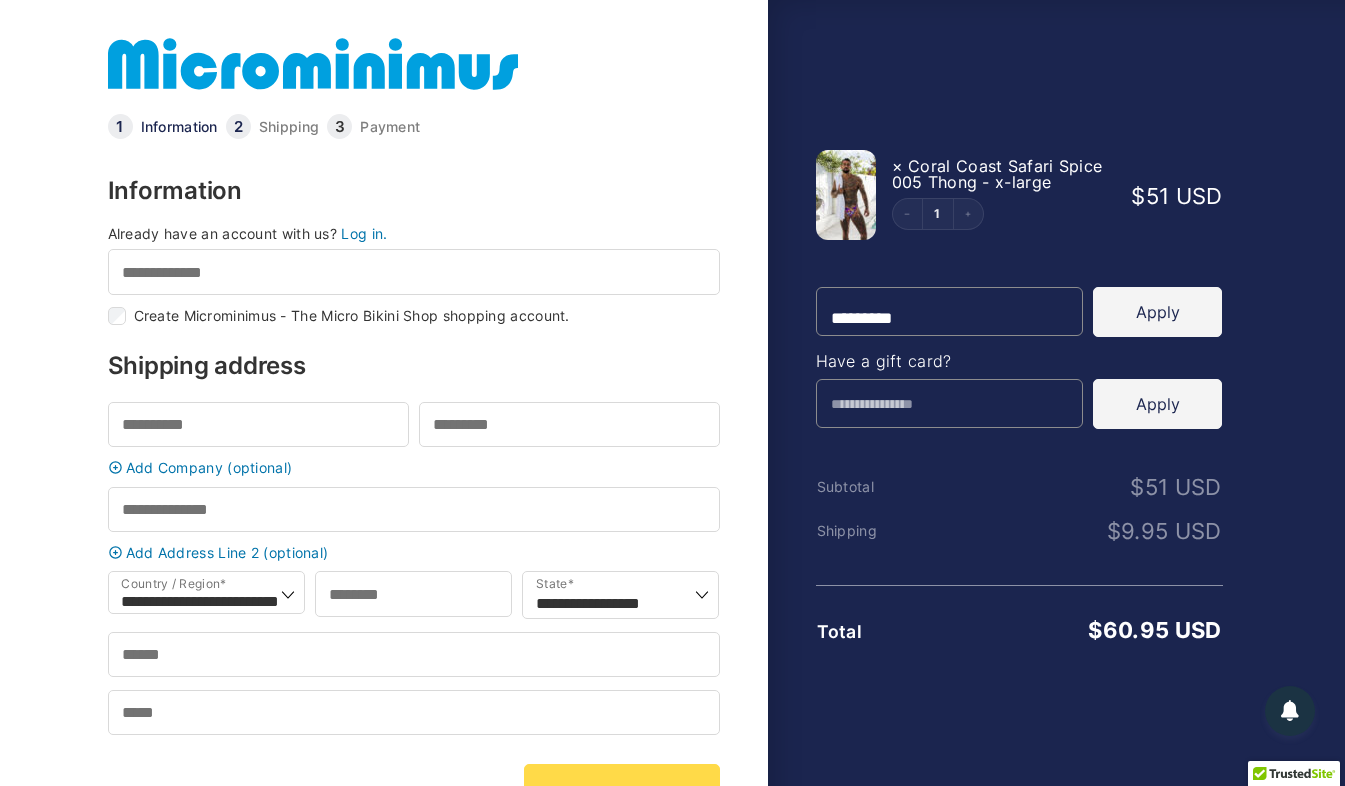 click on "Apply" at bounding box center [1157, 312] 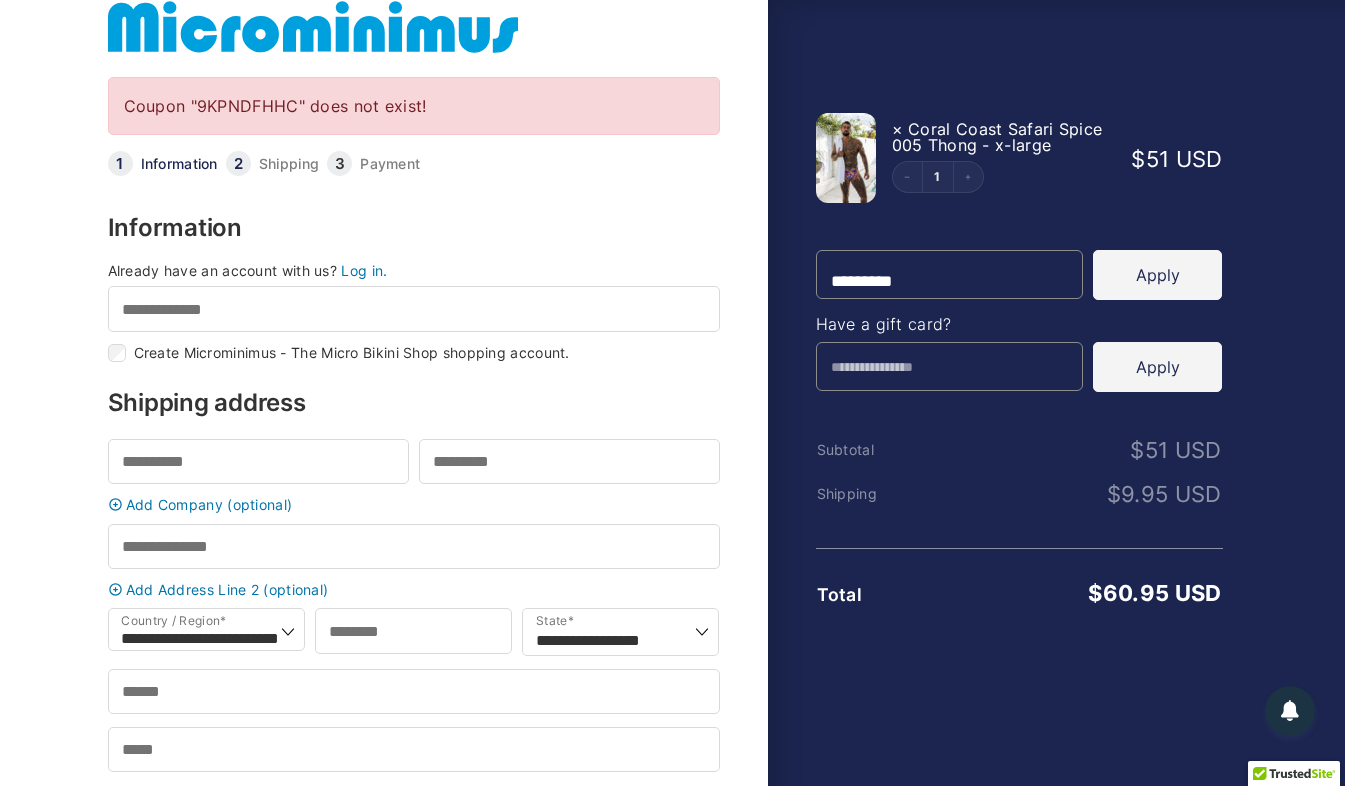scroll, scrollTop: 0, scrollLeft: 0, axis: both 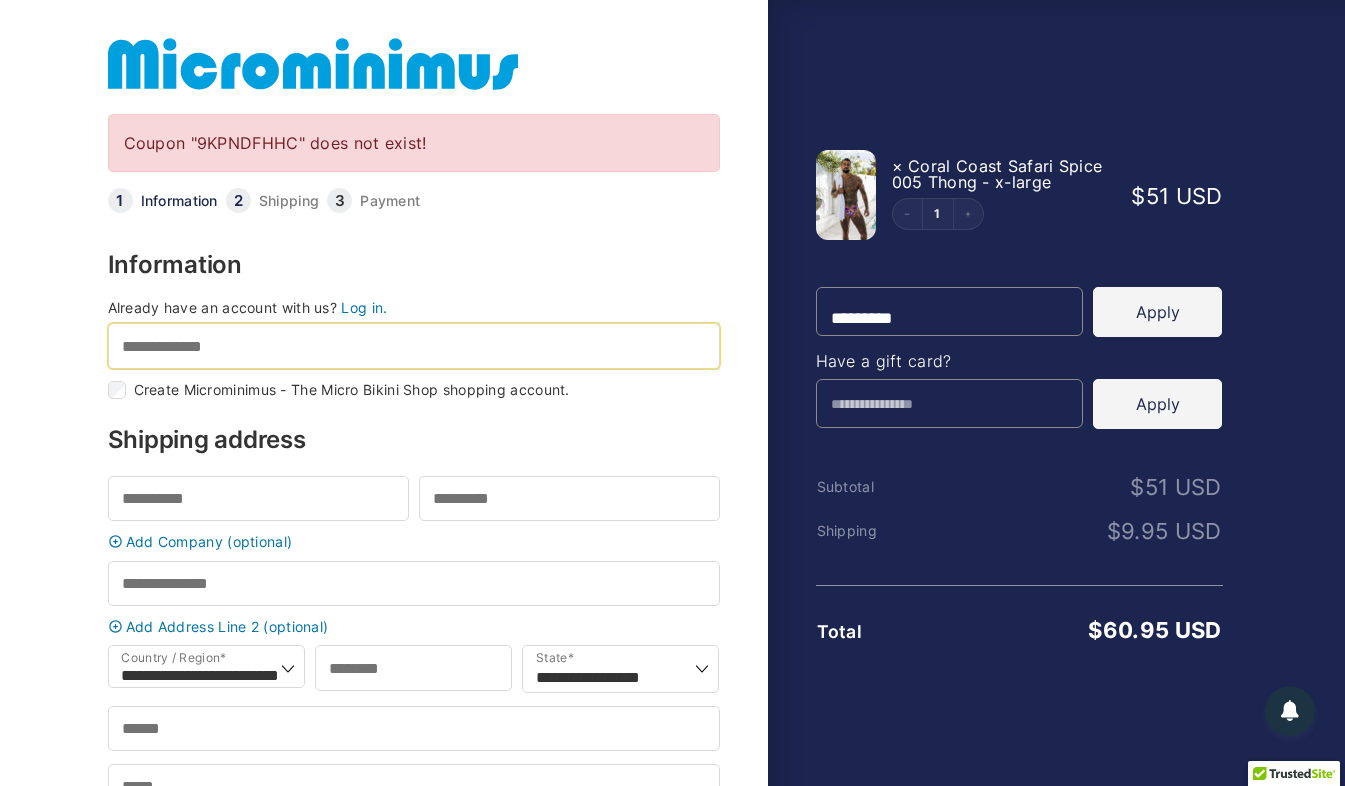 click on "Email address  *" at bounding box center [414, 345] 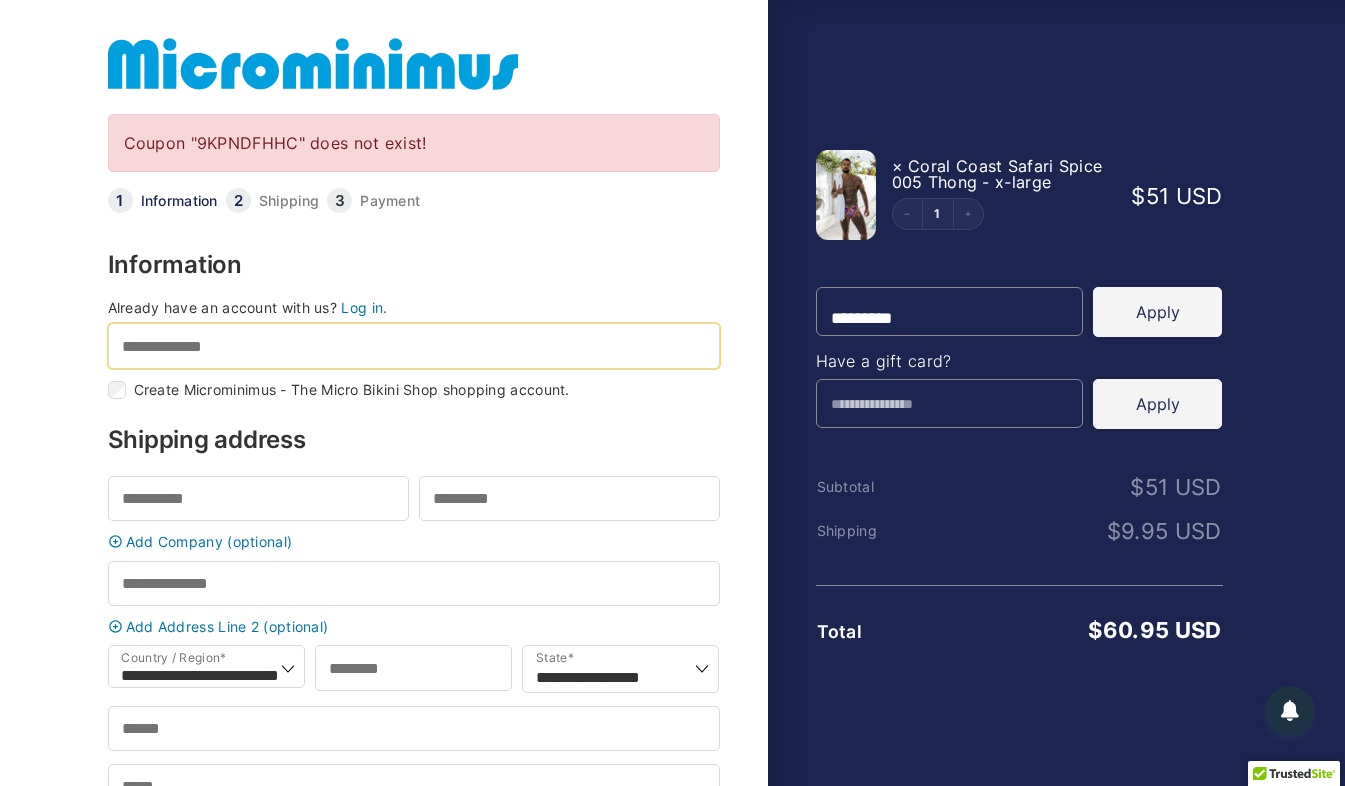 type on "**********" 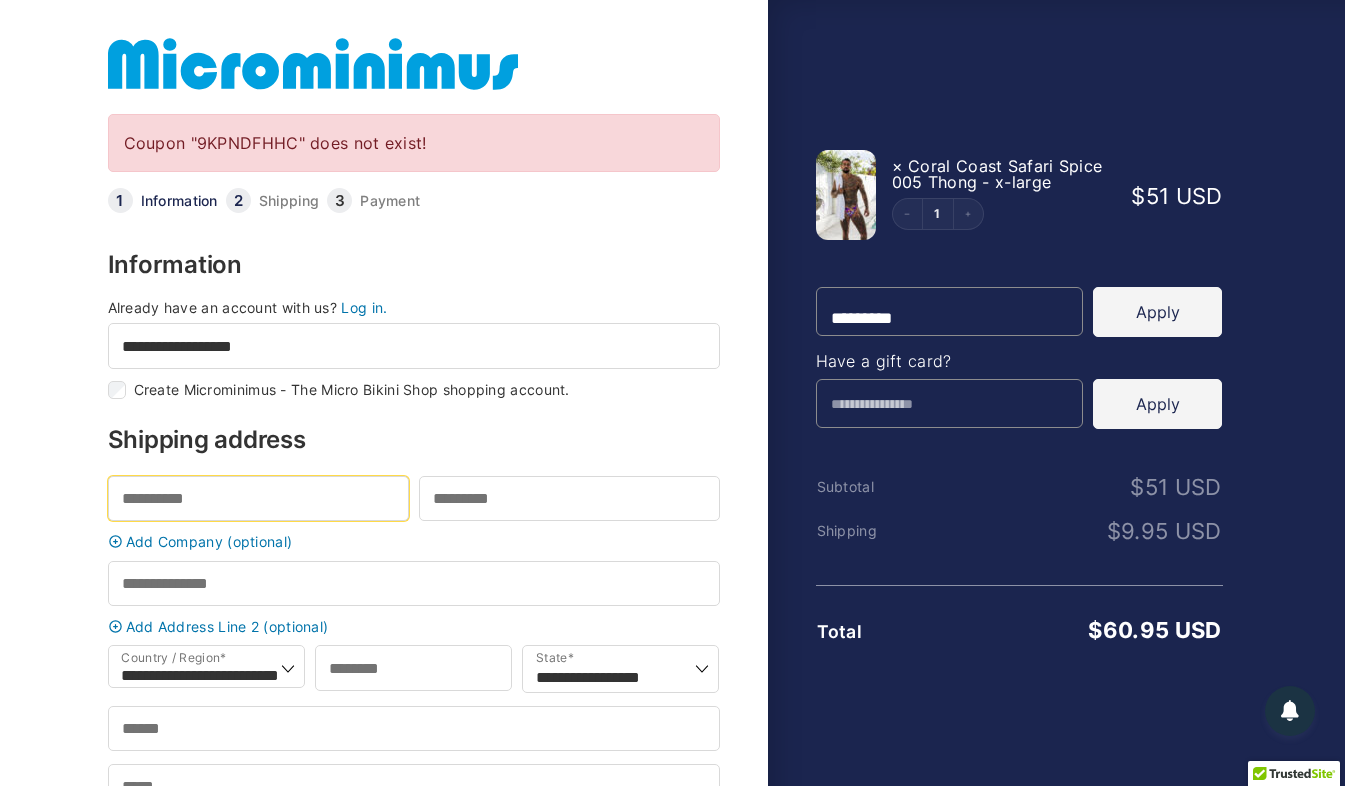 type on "****" 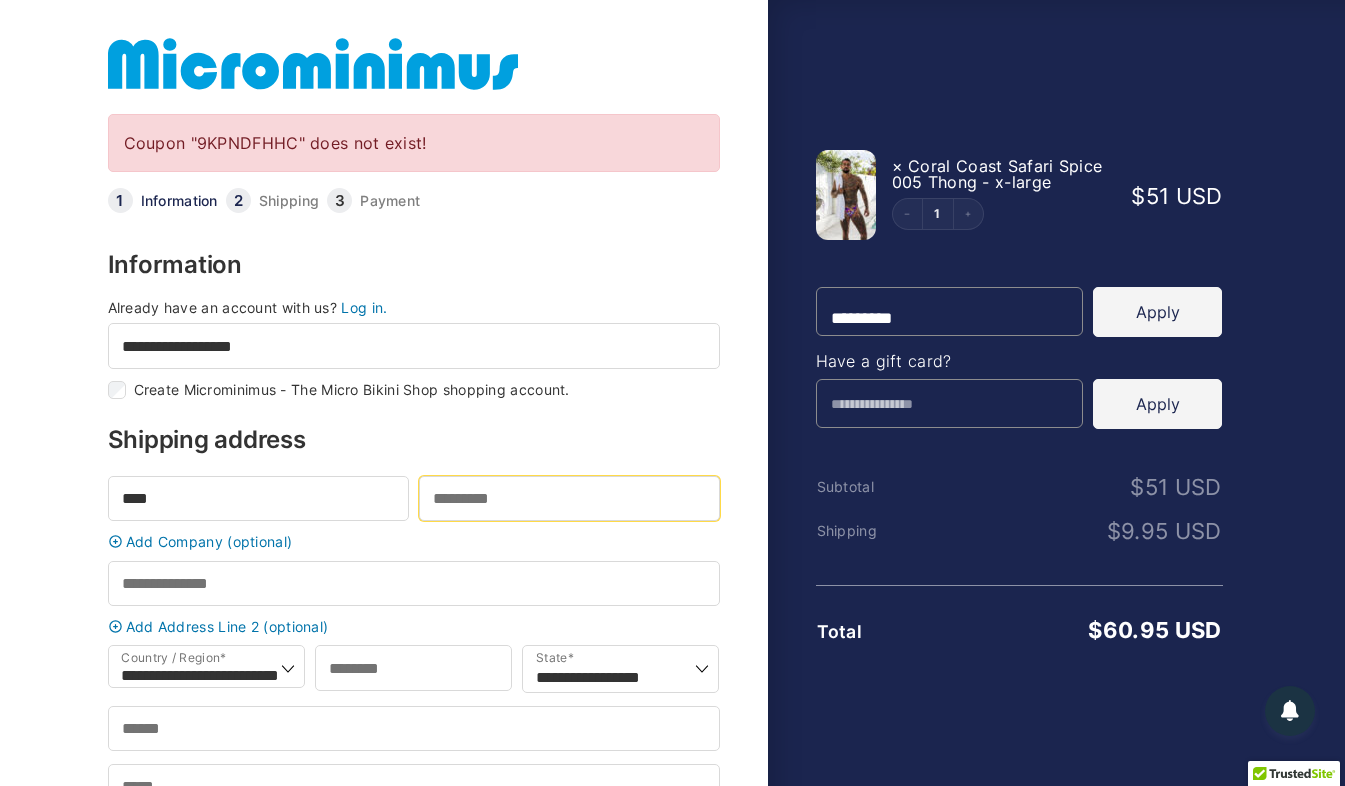 type on "*****" 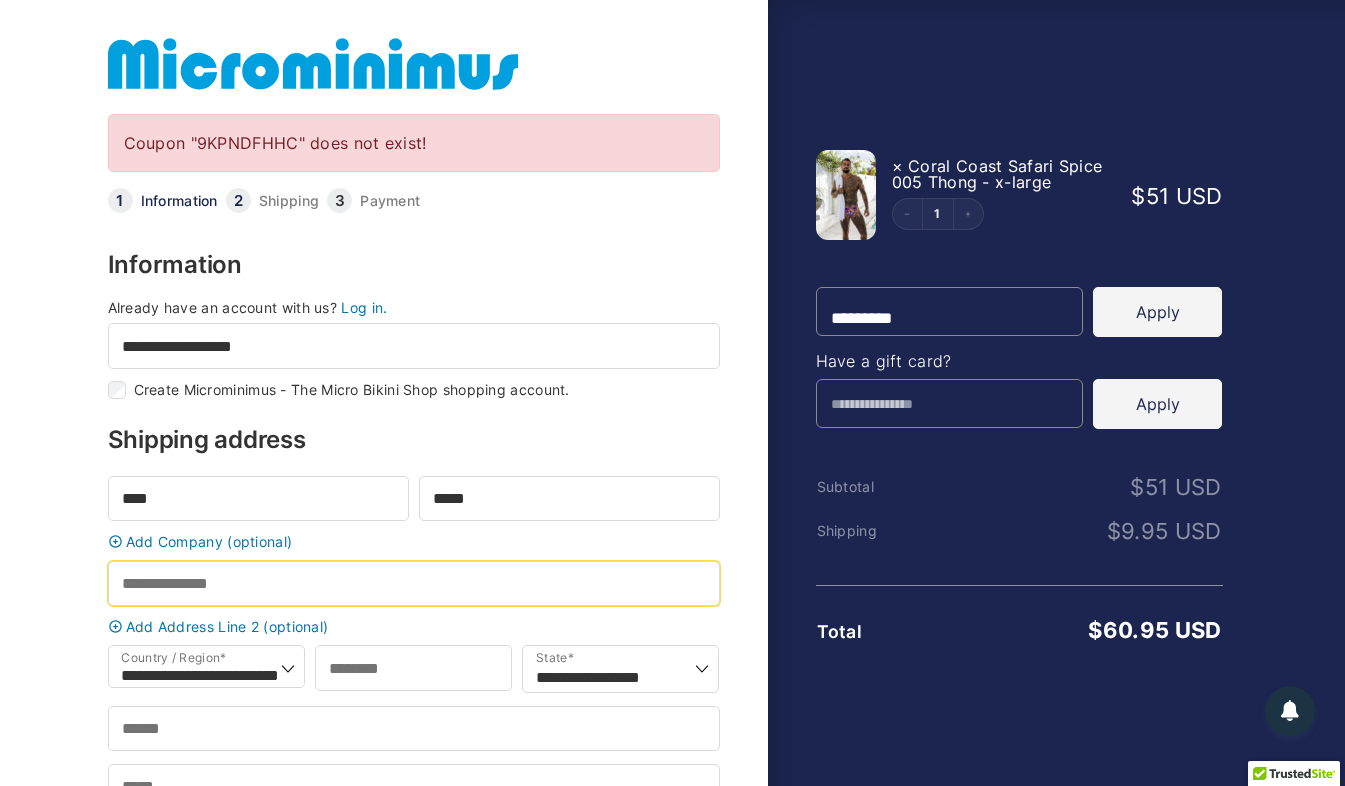 type on "**********" 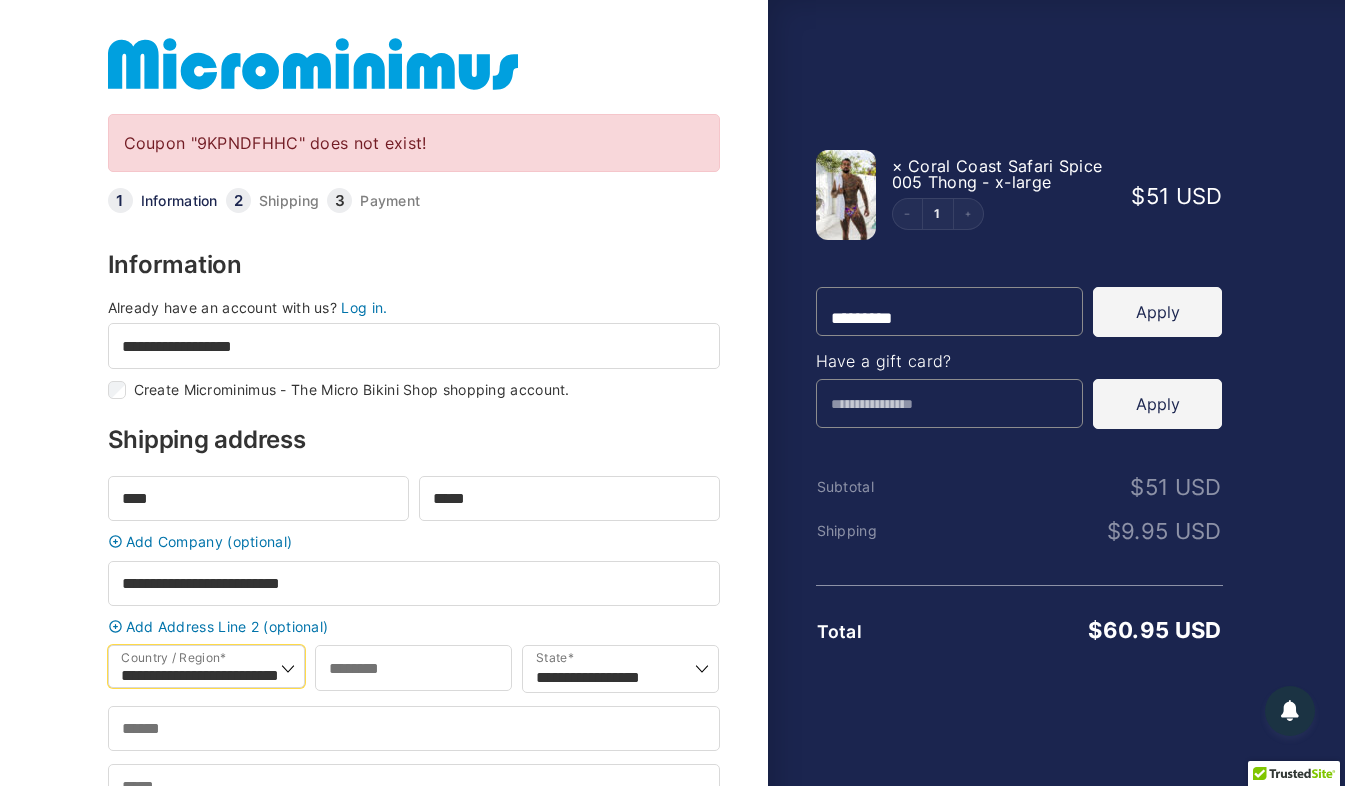 select on "**" 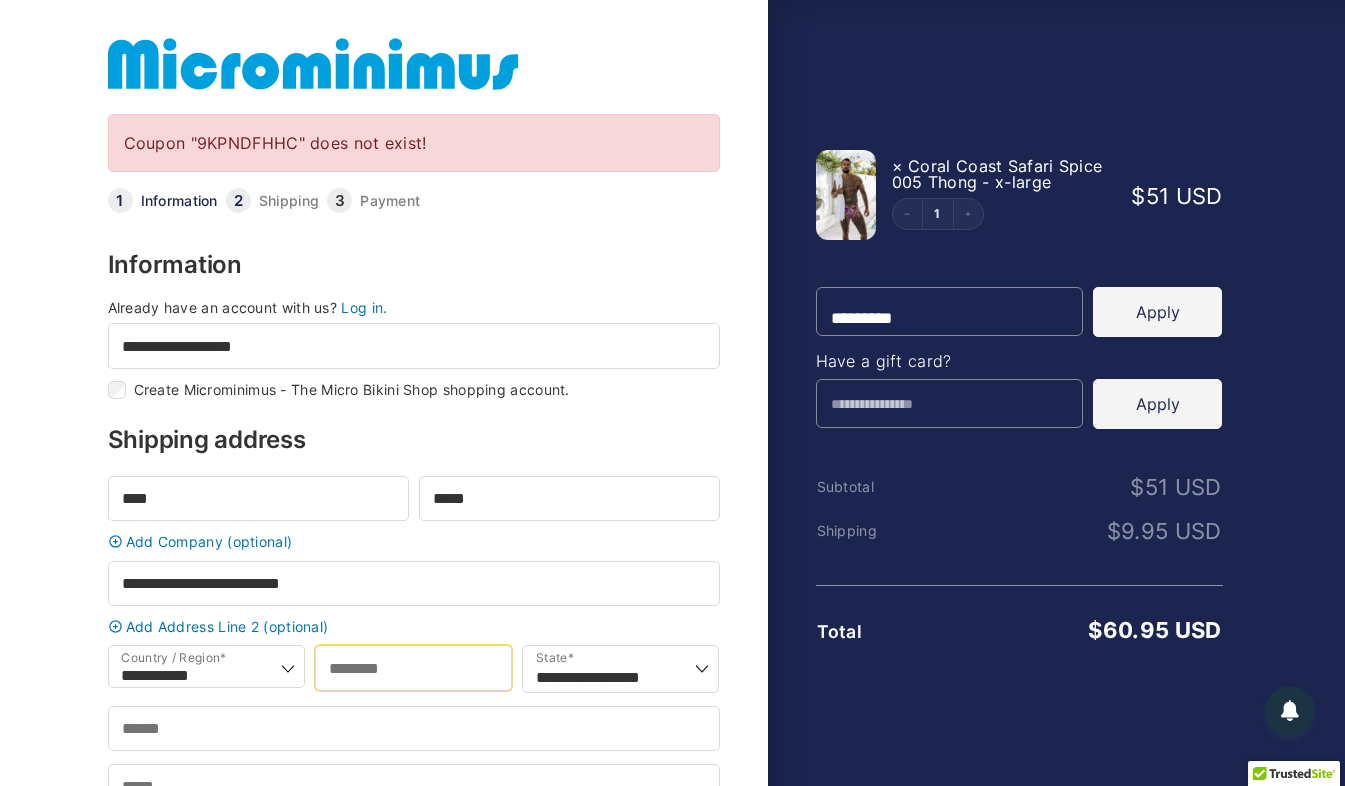 type on "*****" 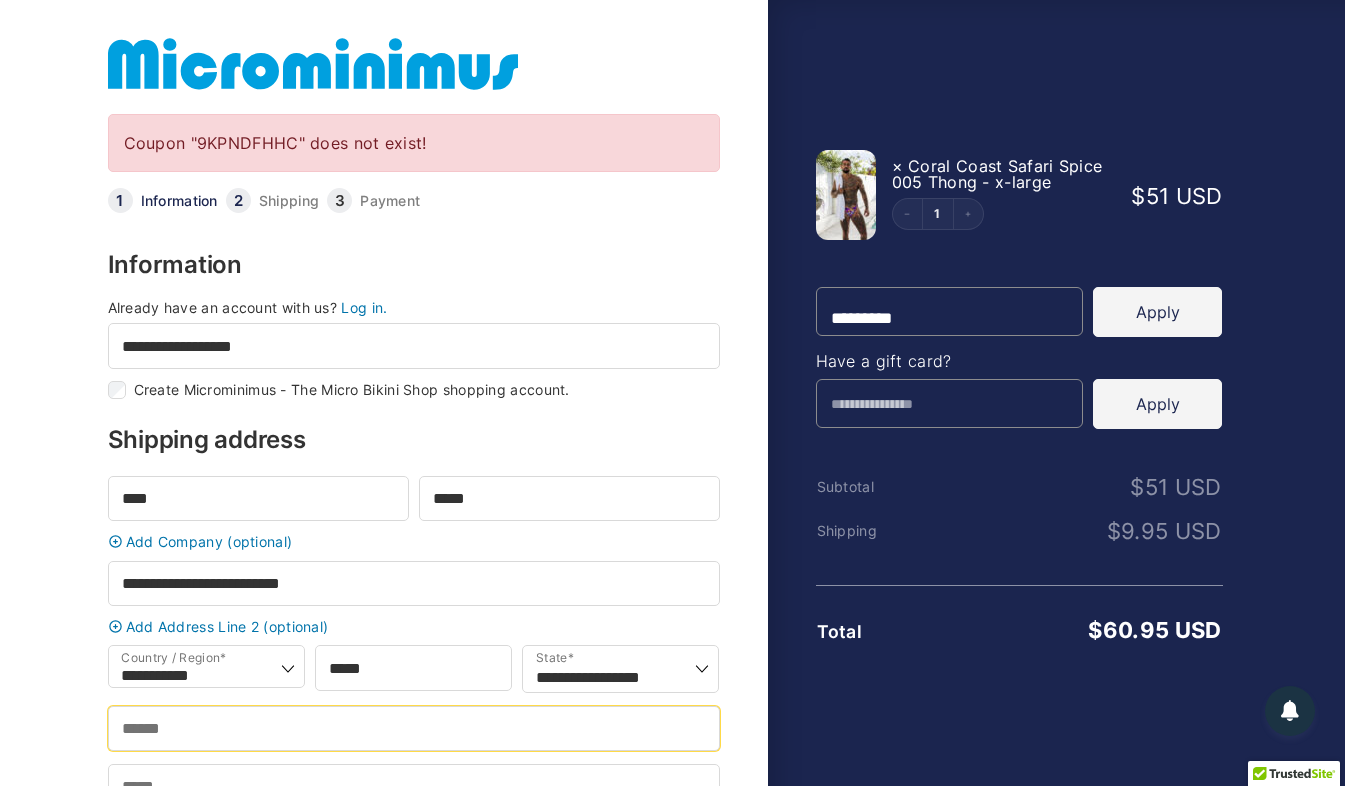 type on "**********" 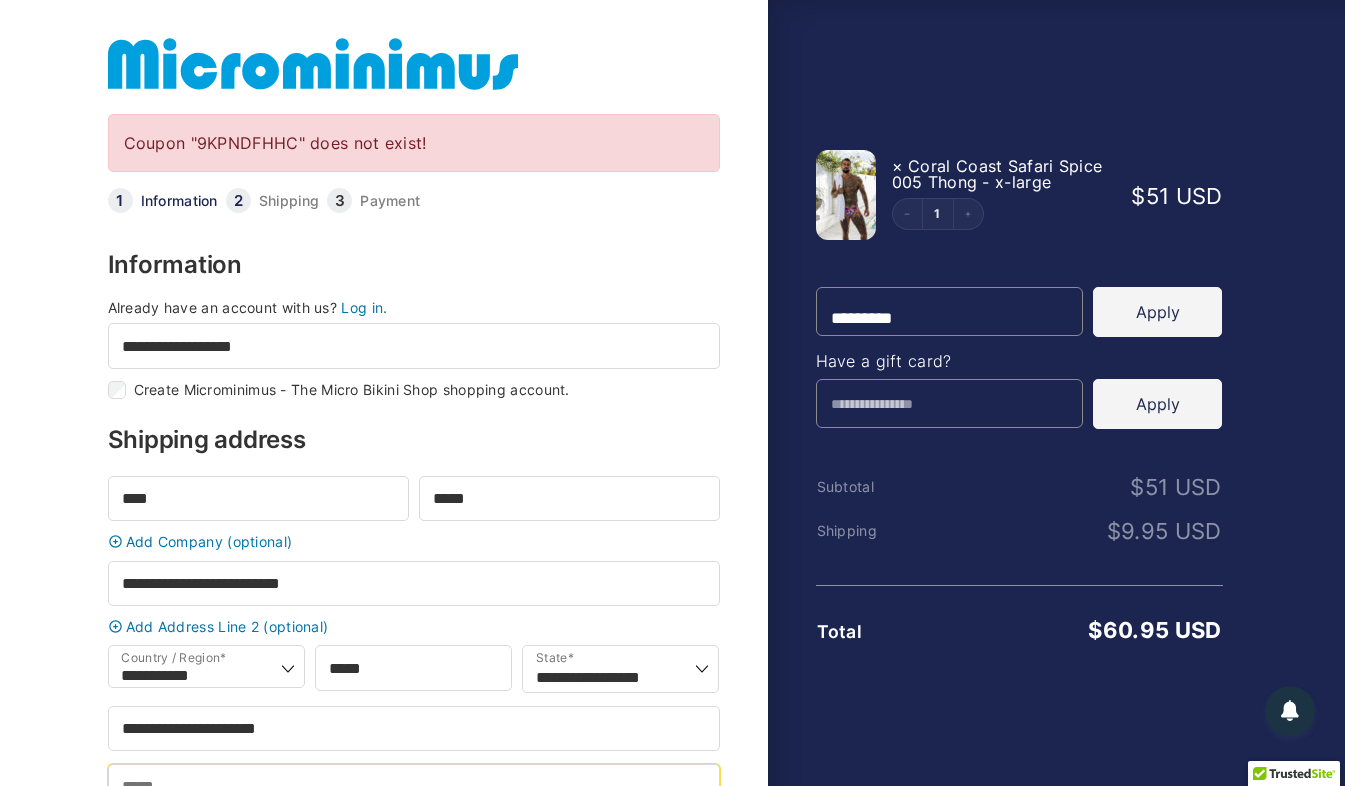 type on "**********" 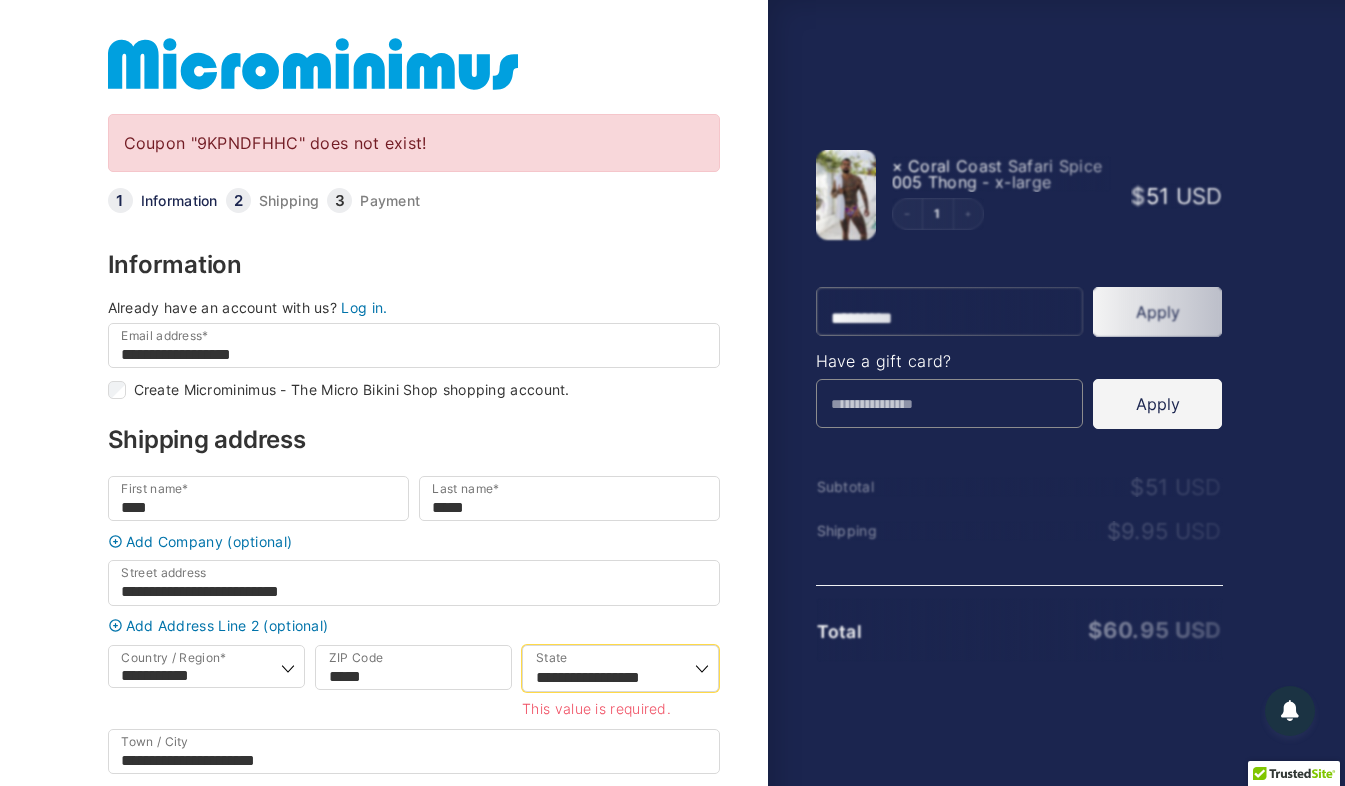 select on "**" 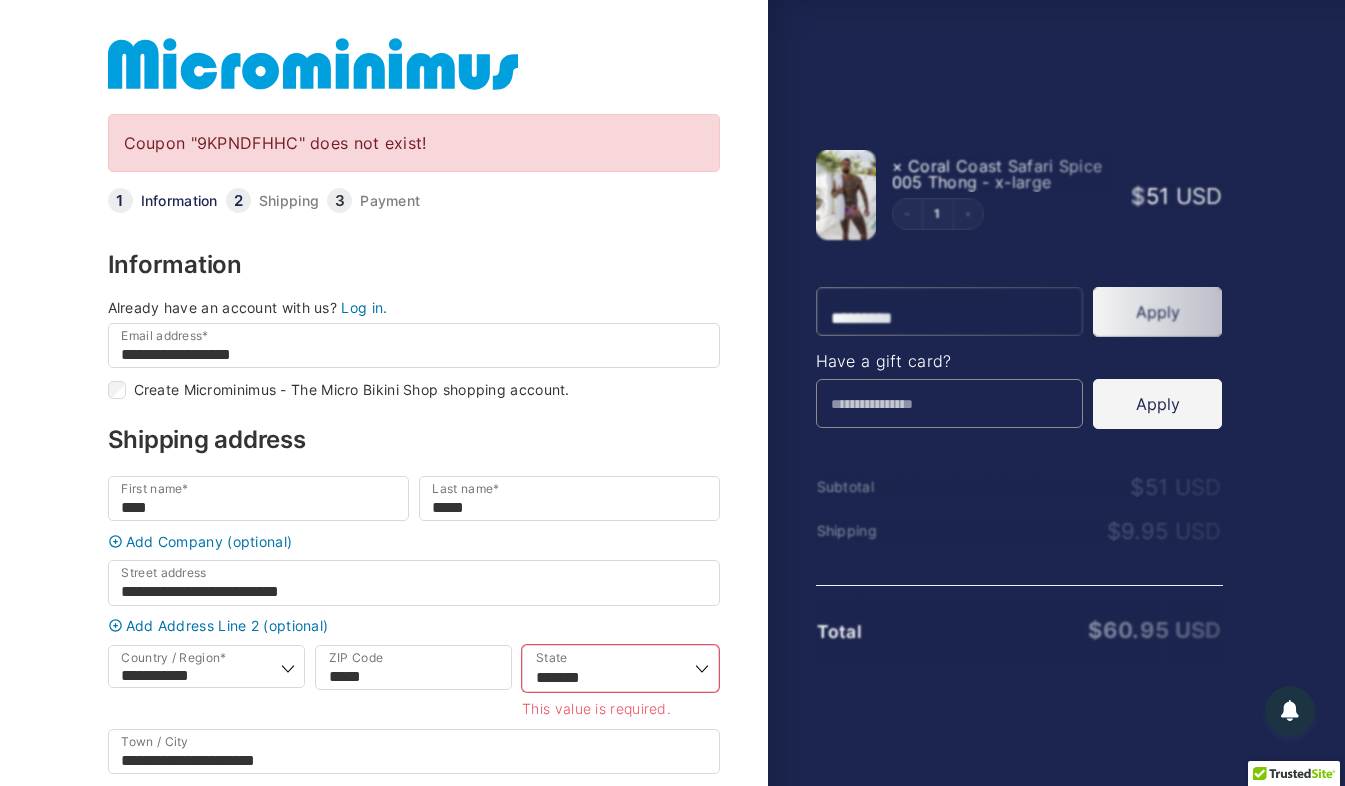 type on "*******" 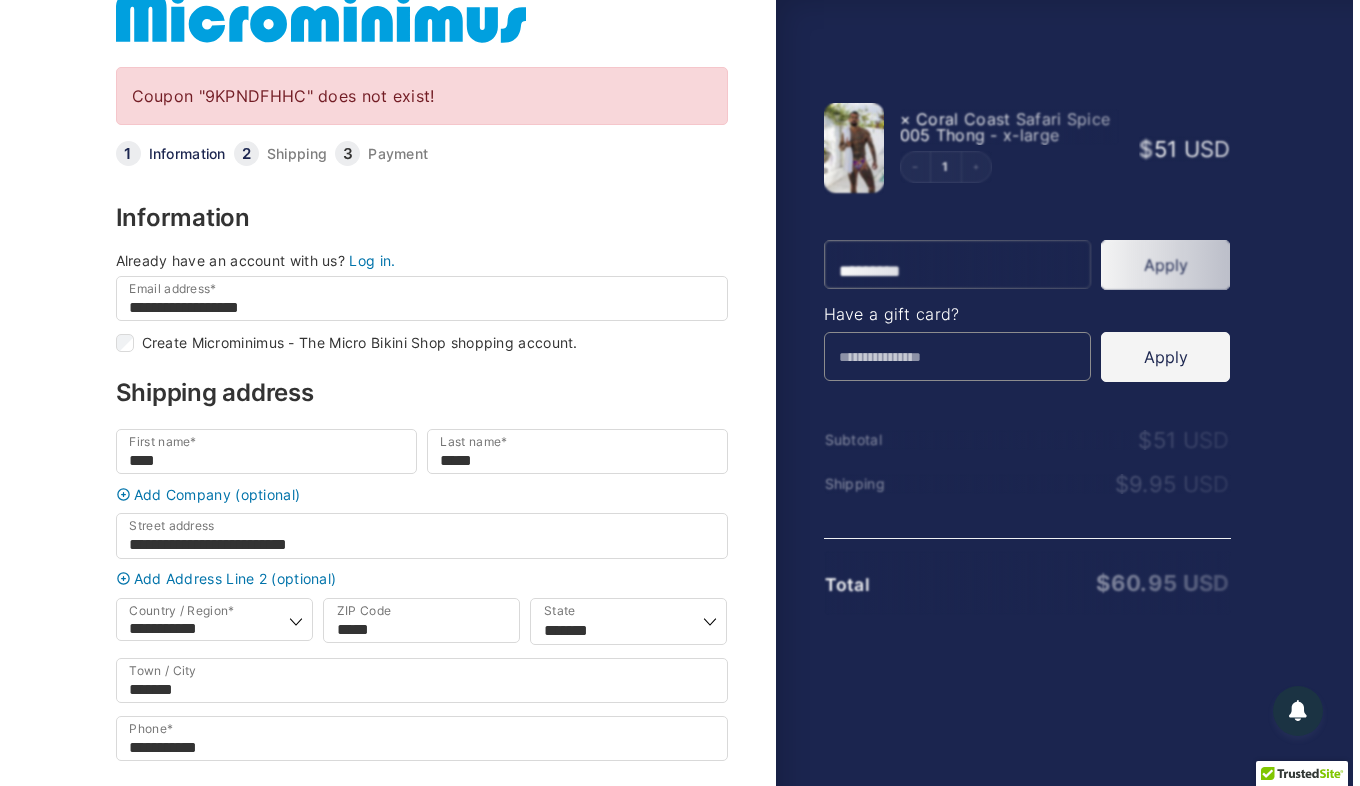scroll, scrollTop: 68, scrollLeft: 0, axis: vertical 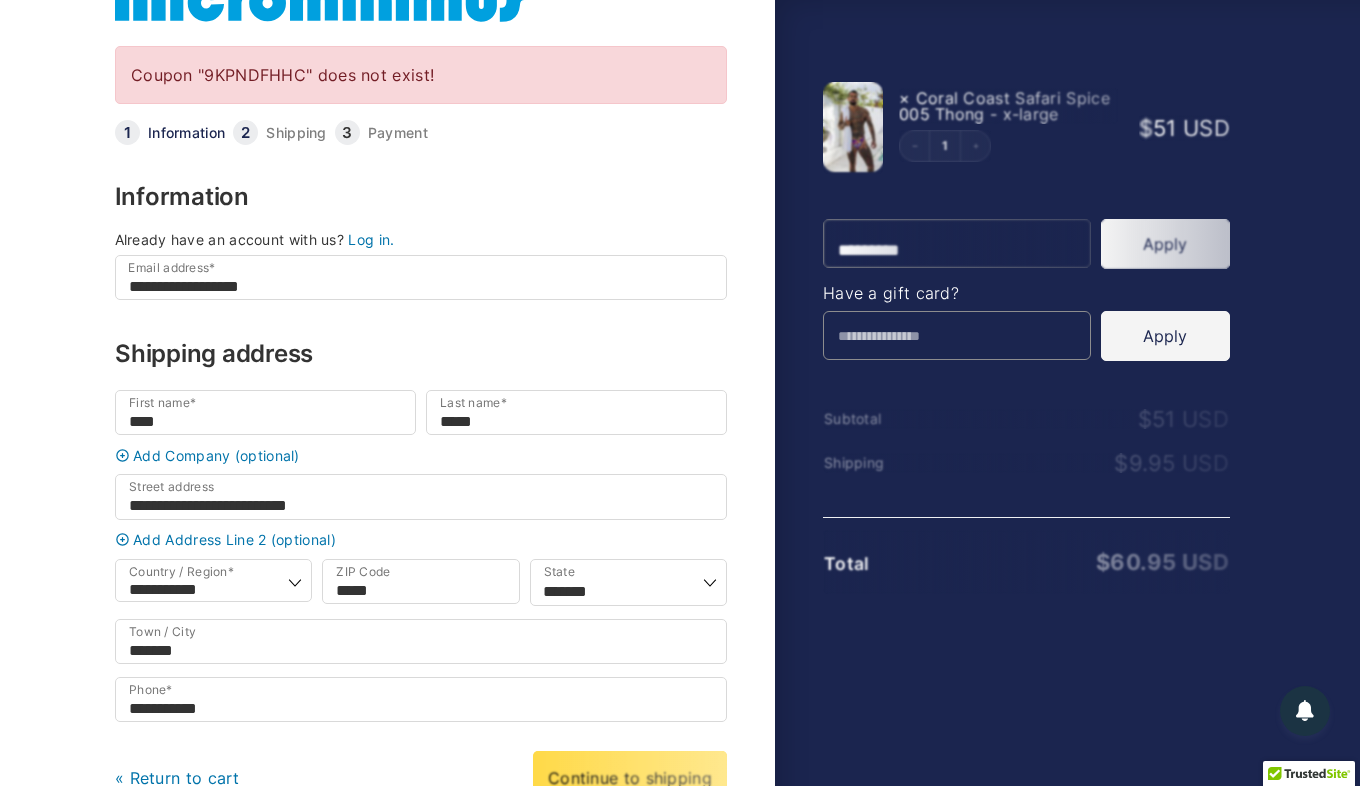 type on "**********" 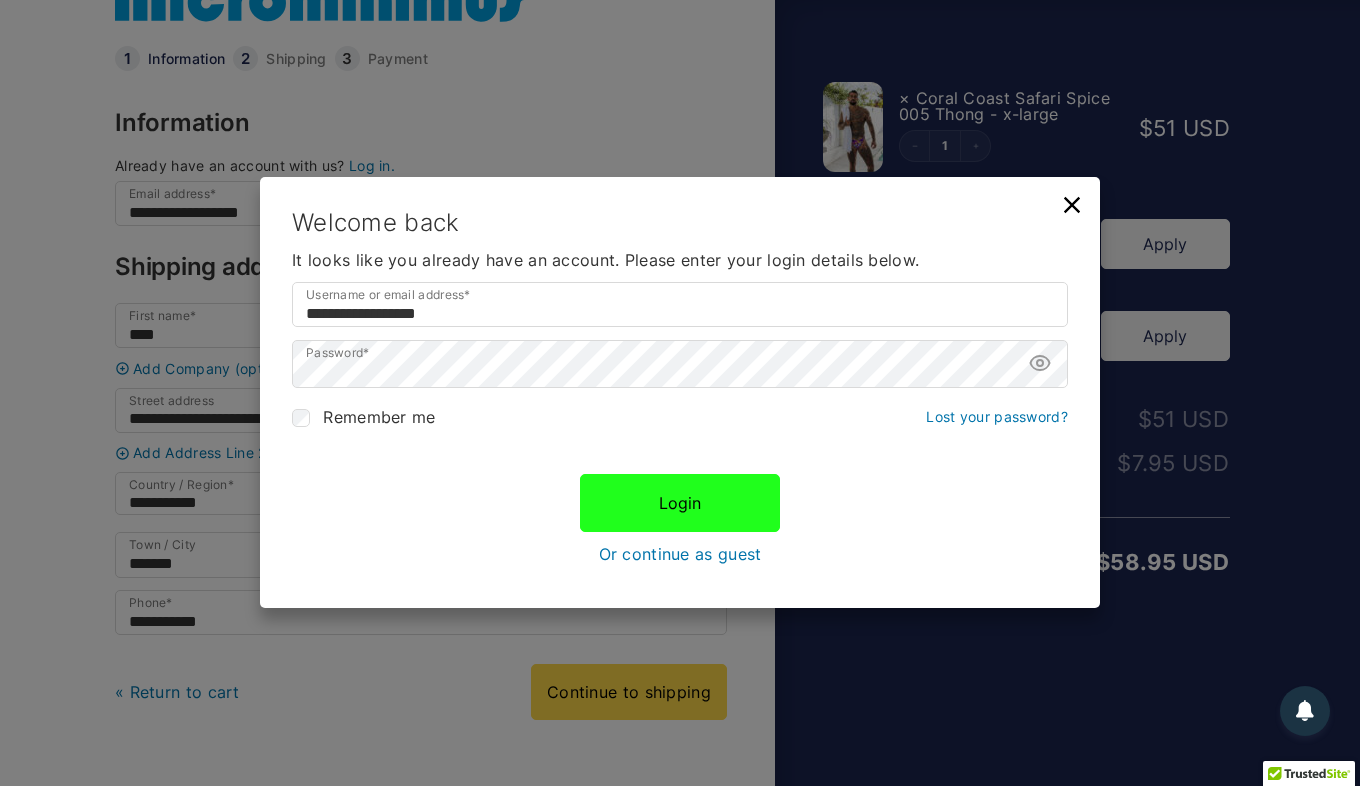 click on "Login" at bounding box center [680, 503] 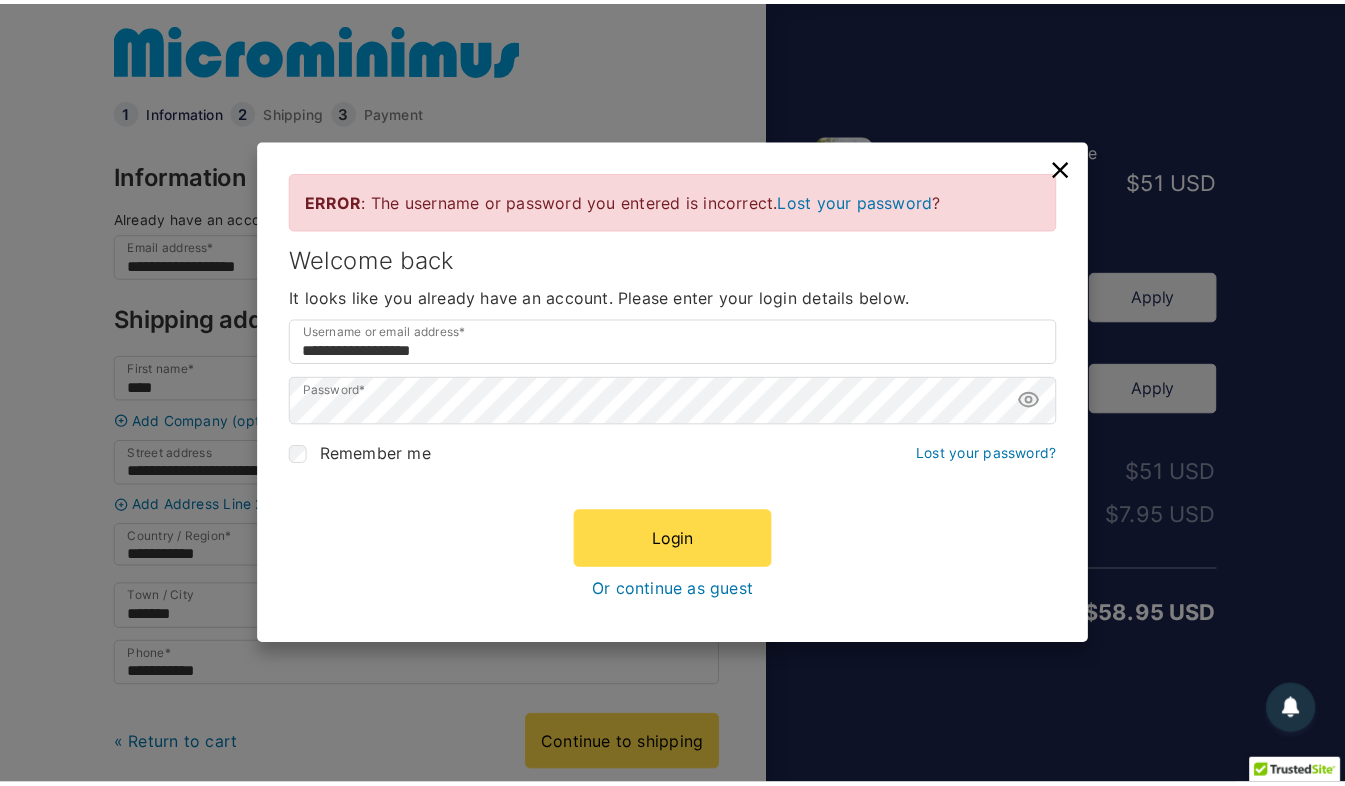 scroll, scrollTop: 14, scrollLeft: 0, axis: vertical 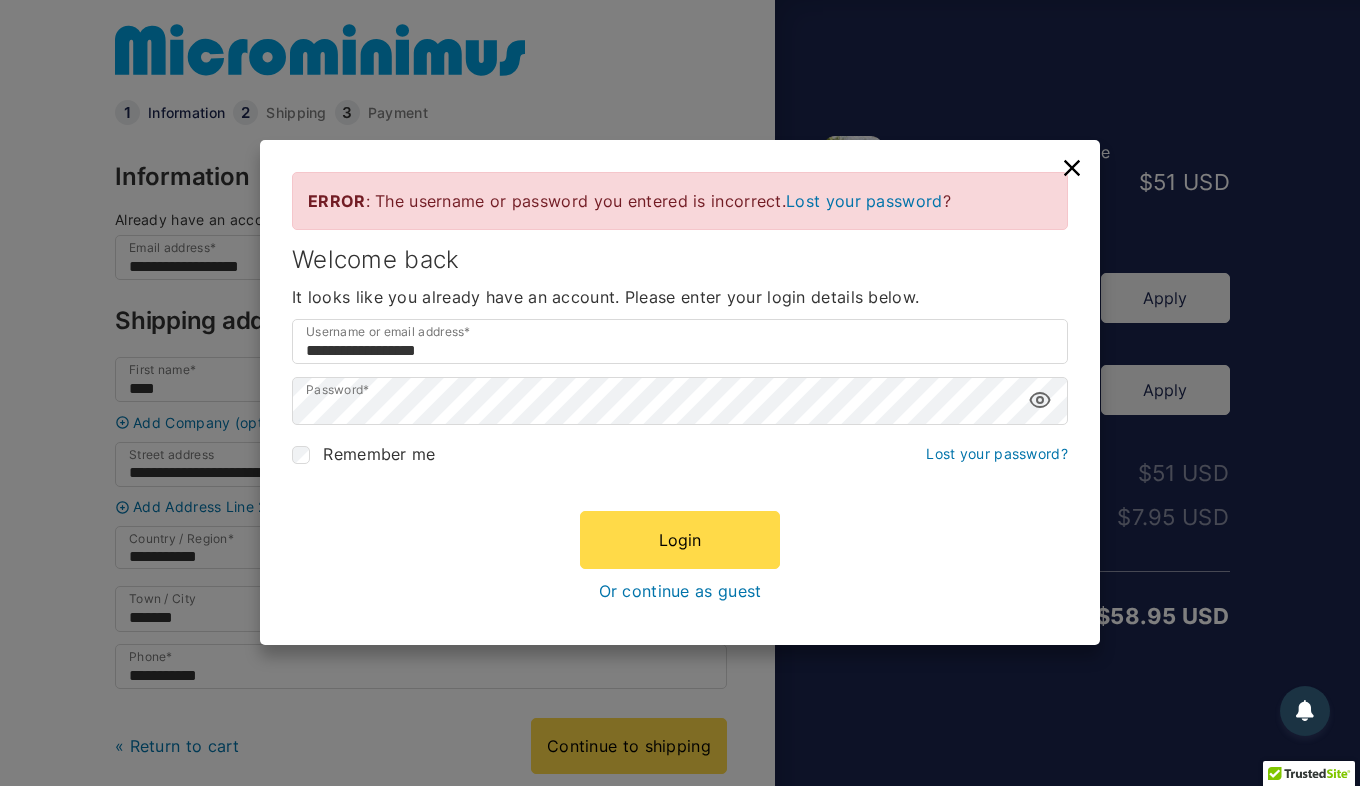 click 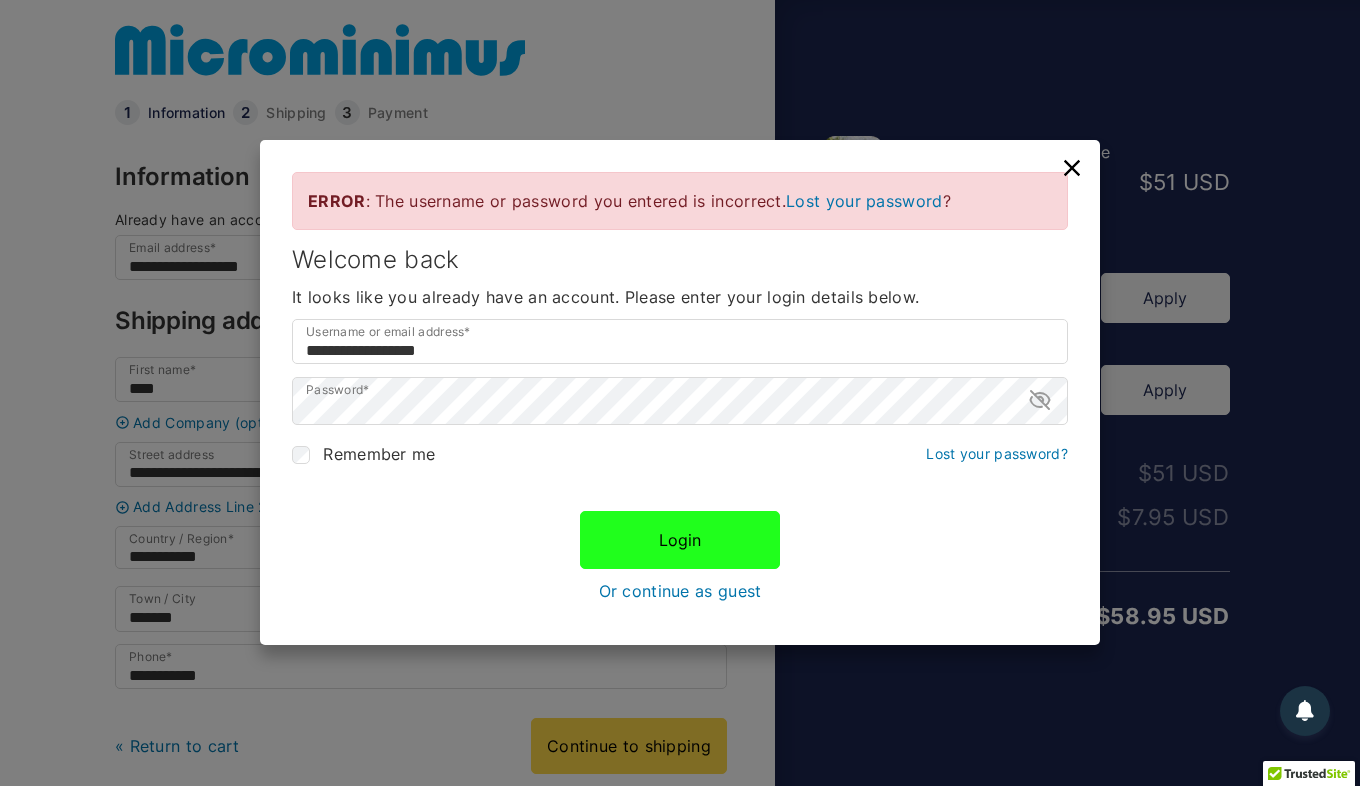 click on "Login" at bounding box center (680, 540) 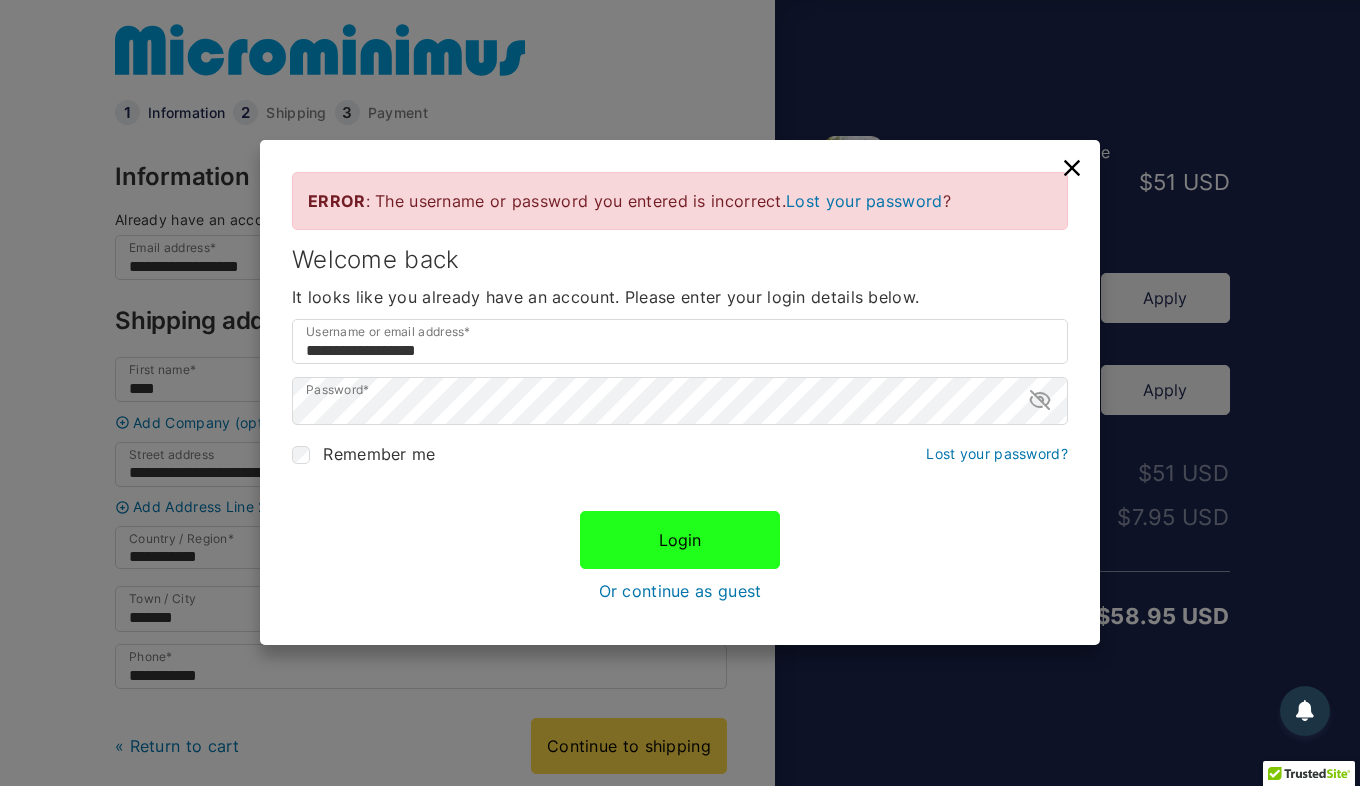 click on "Login" at bounding box center [680, 540] 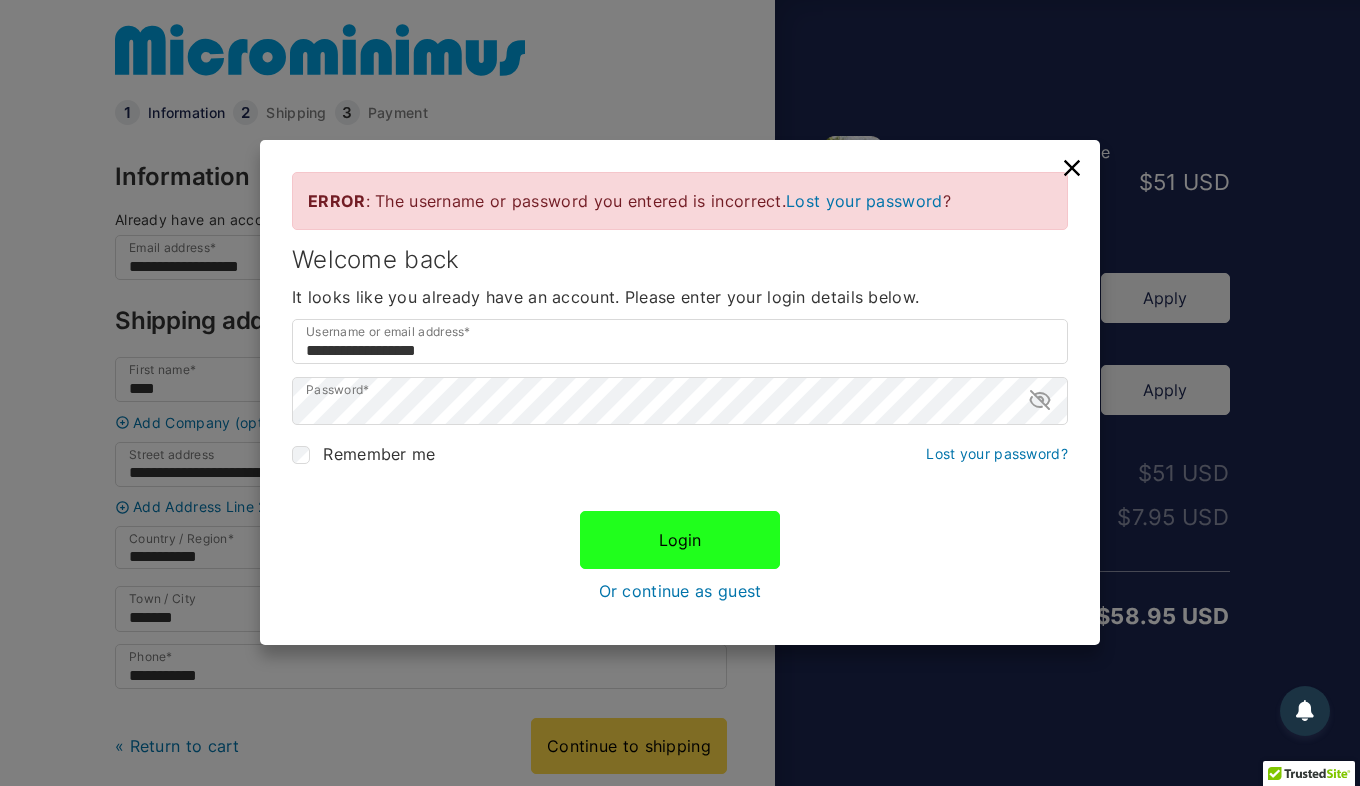 click on "Login" at bounding box center [680, 540] 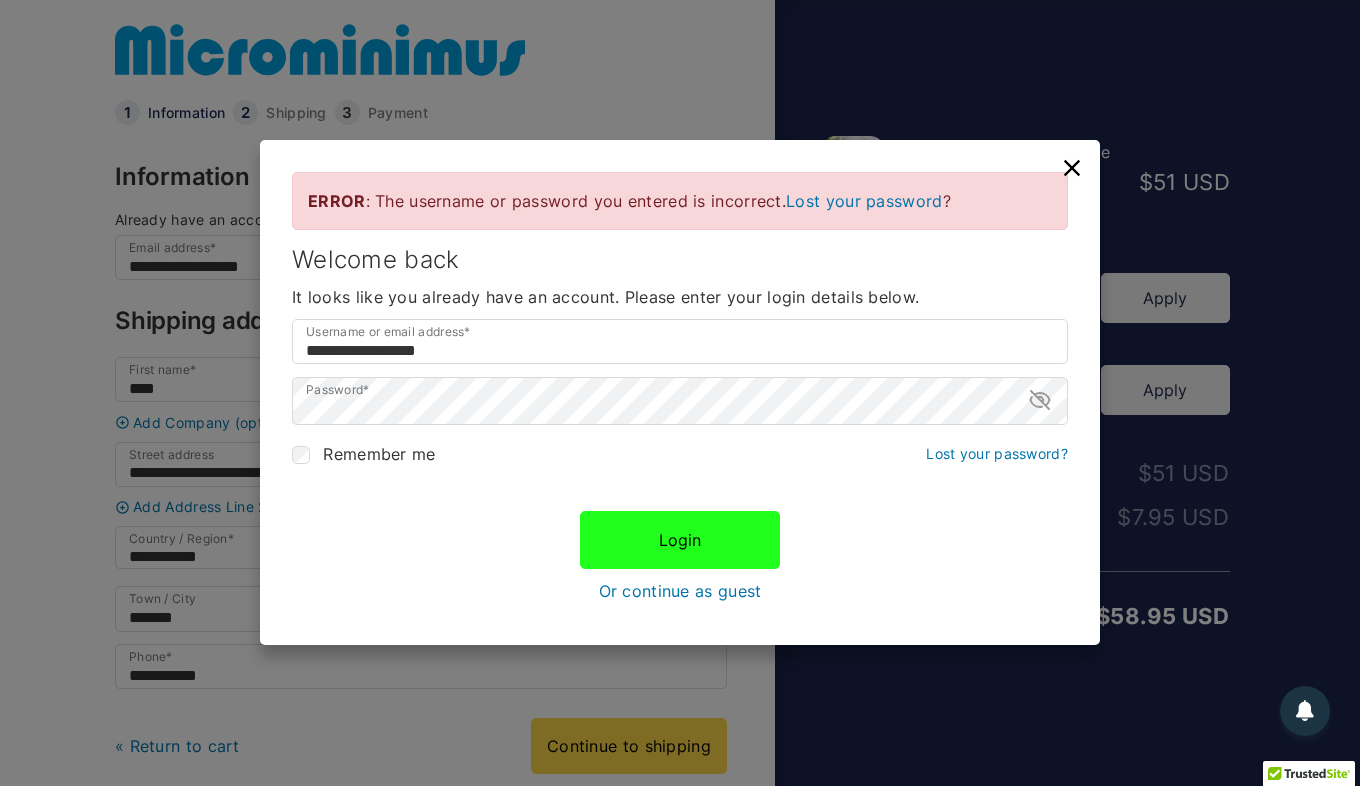 click on "Login" at bounding box center (680, 540) 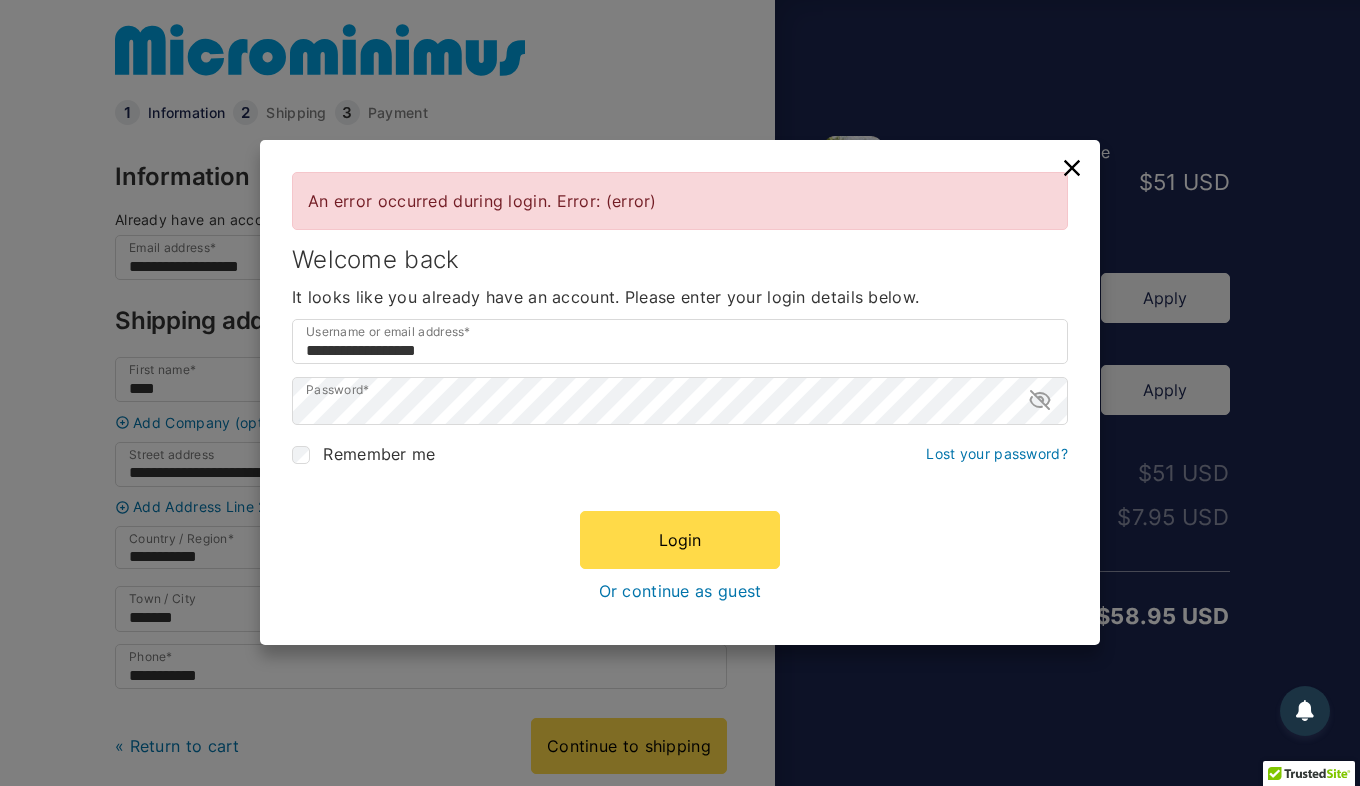 click on "Or continue as guest" at bounding box center [680, 591] 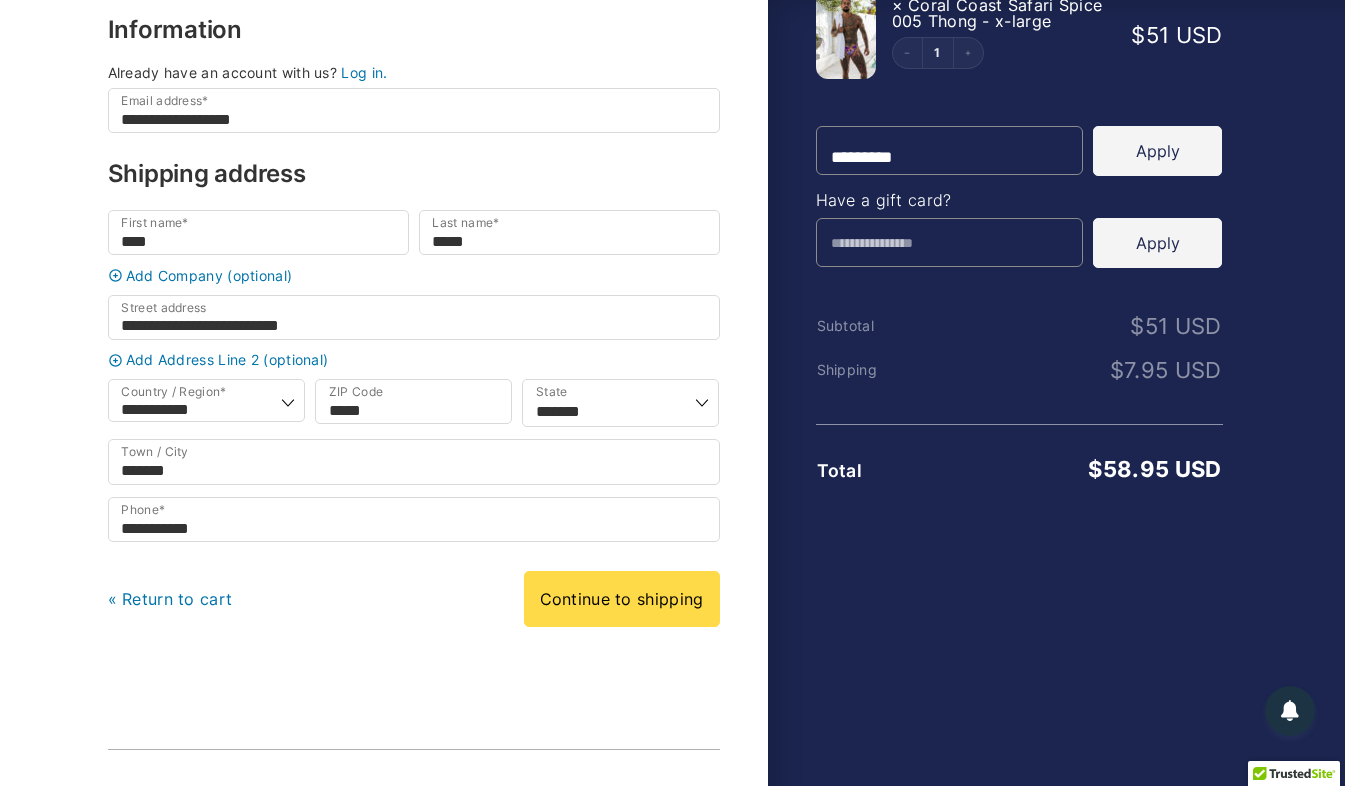 scroll, scrollTop: 162, scrollLeft: 0, axis: vertical 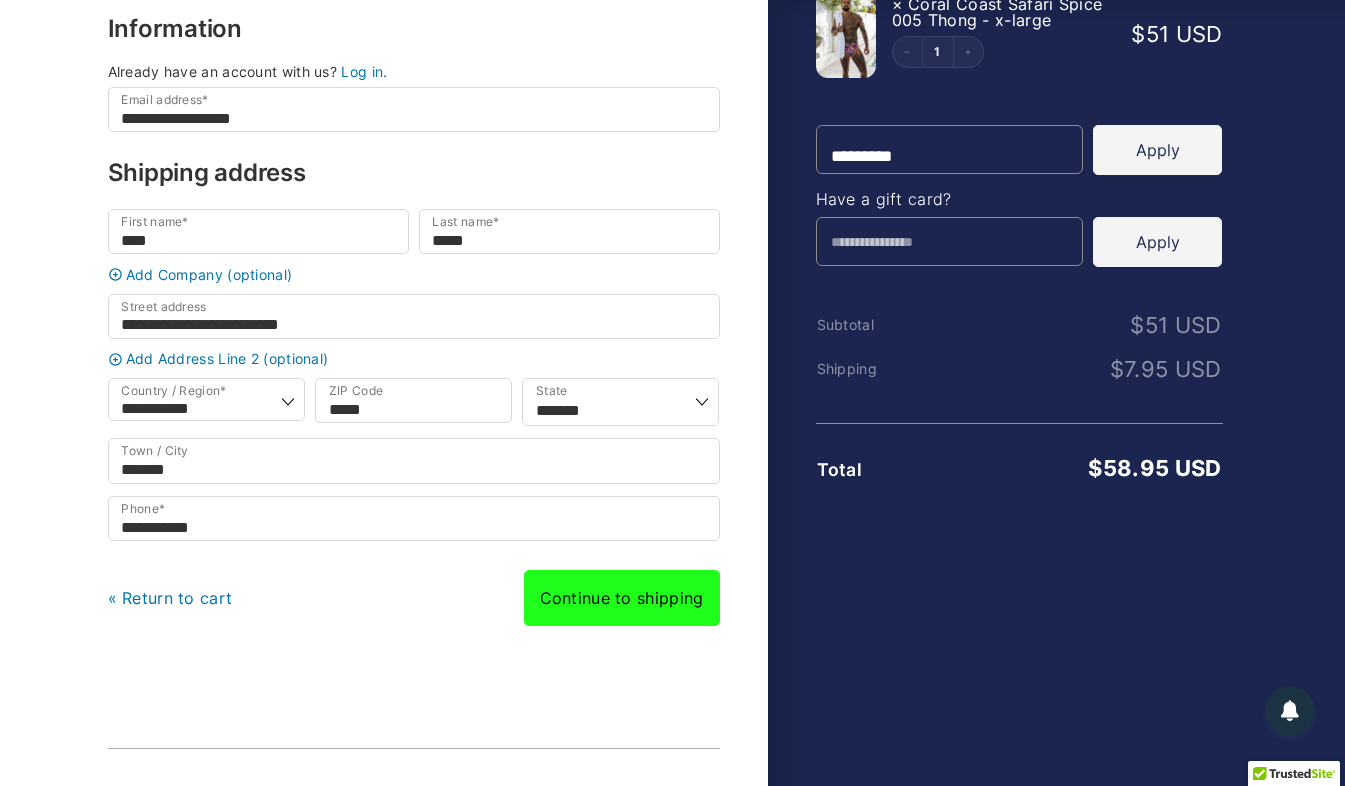 click on "Continue to shipping" at bounding box center [622, 598] 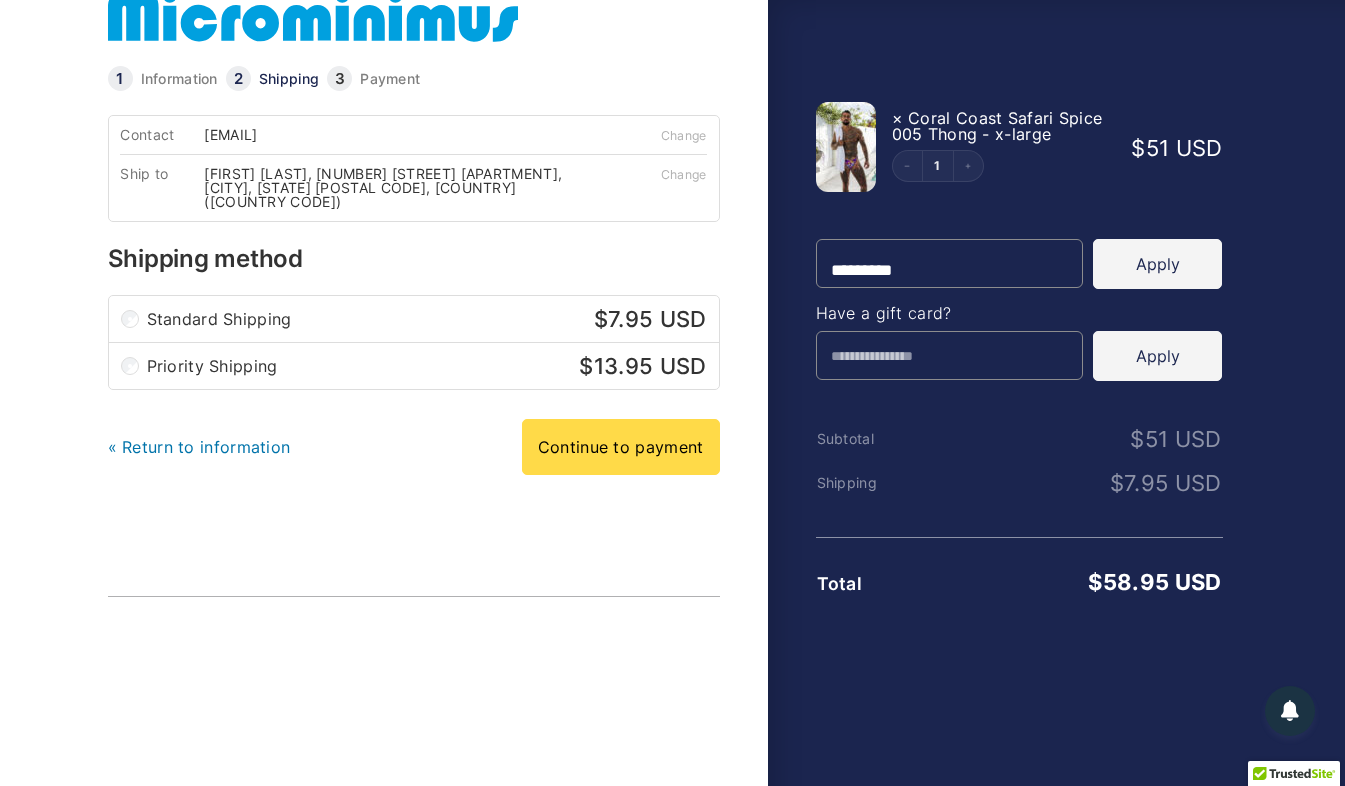scroll, scrollTop: 49, scrollLeft: 0, axis: vertical 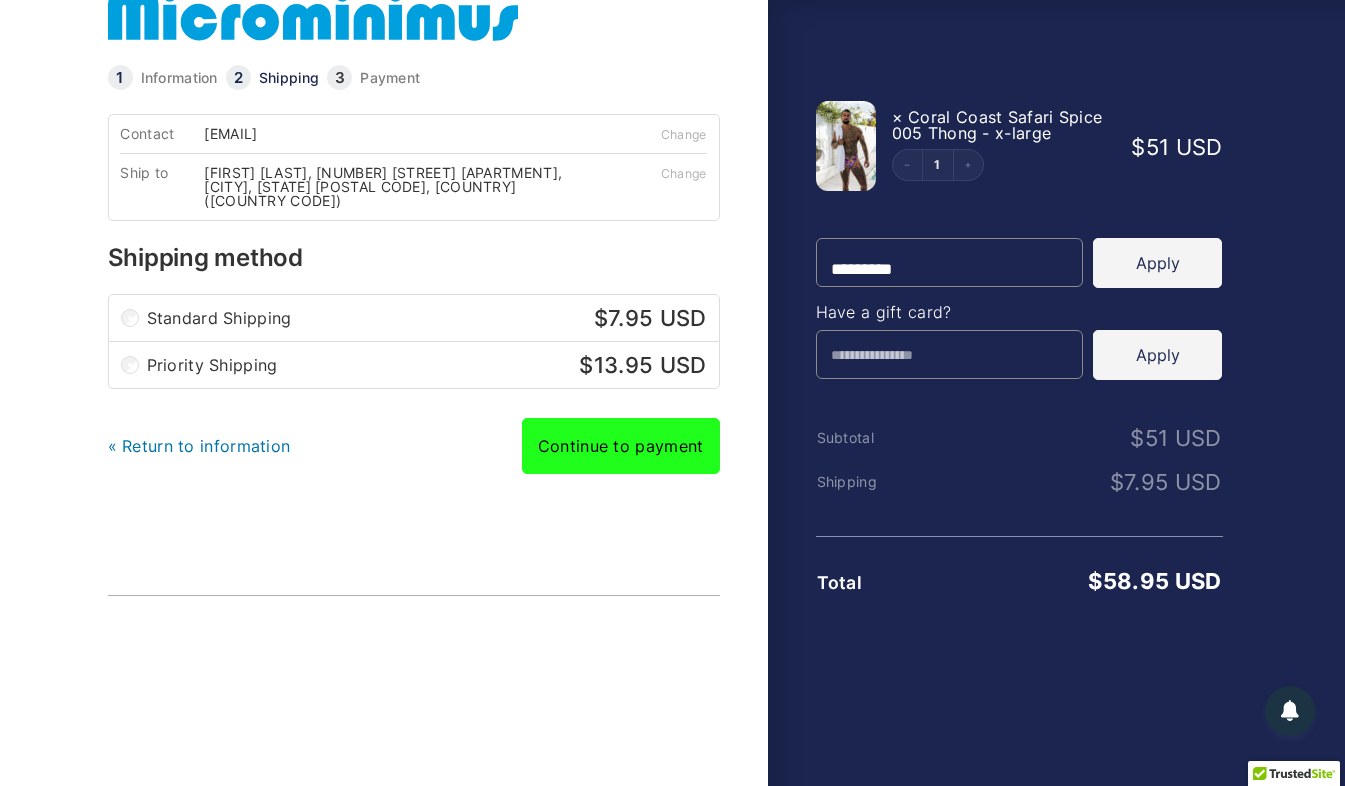 click on "Continue to payment" at bounding box center [621, 446] 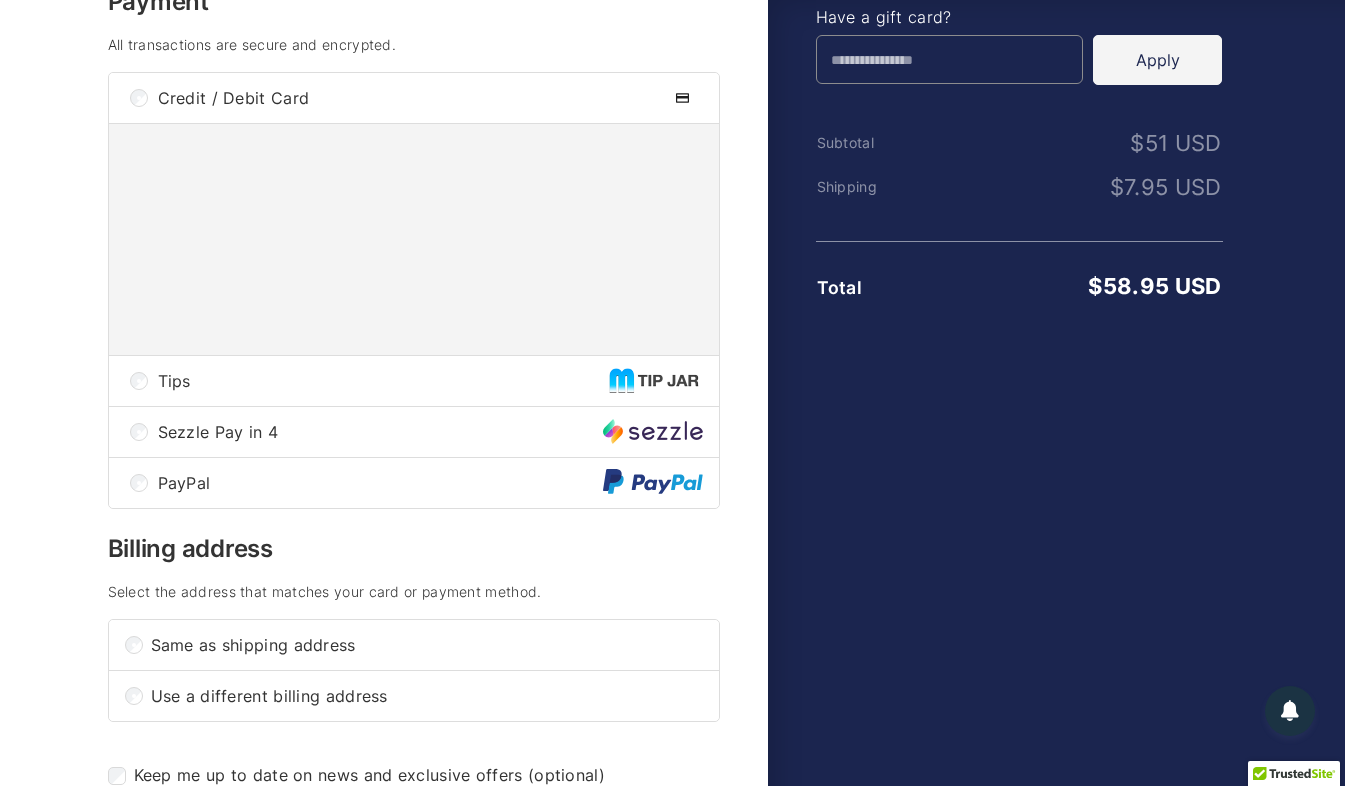 scroll, scrollTop: 345, scrollLeft: 0, axis: vertical 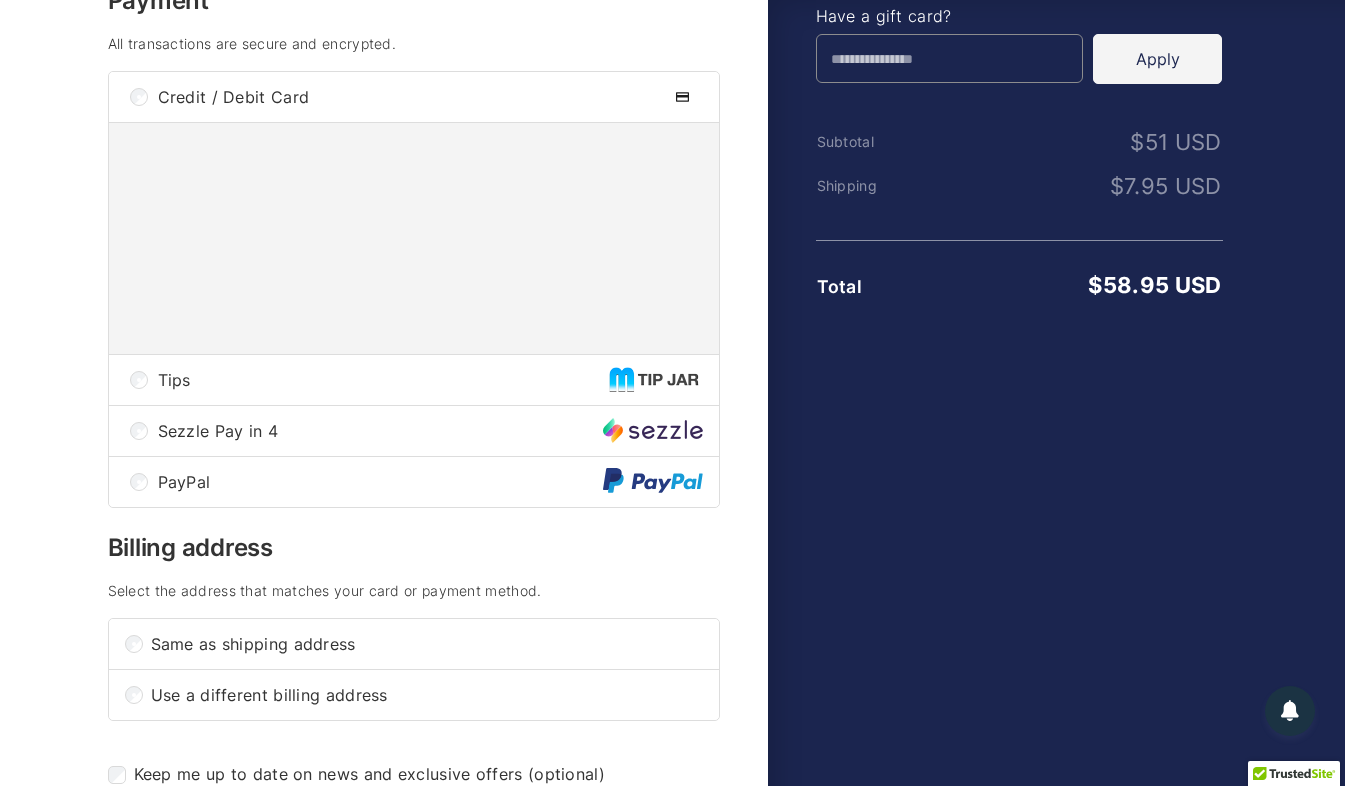 click on "PayPal" at bounding box center (380, 482) 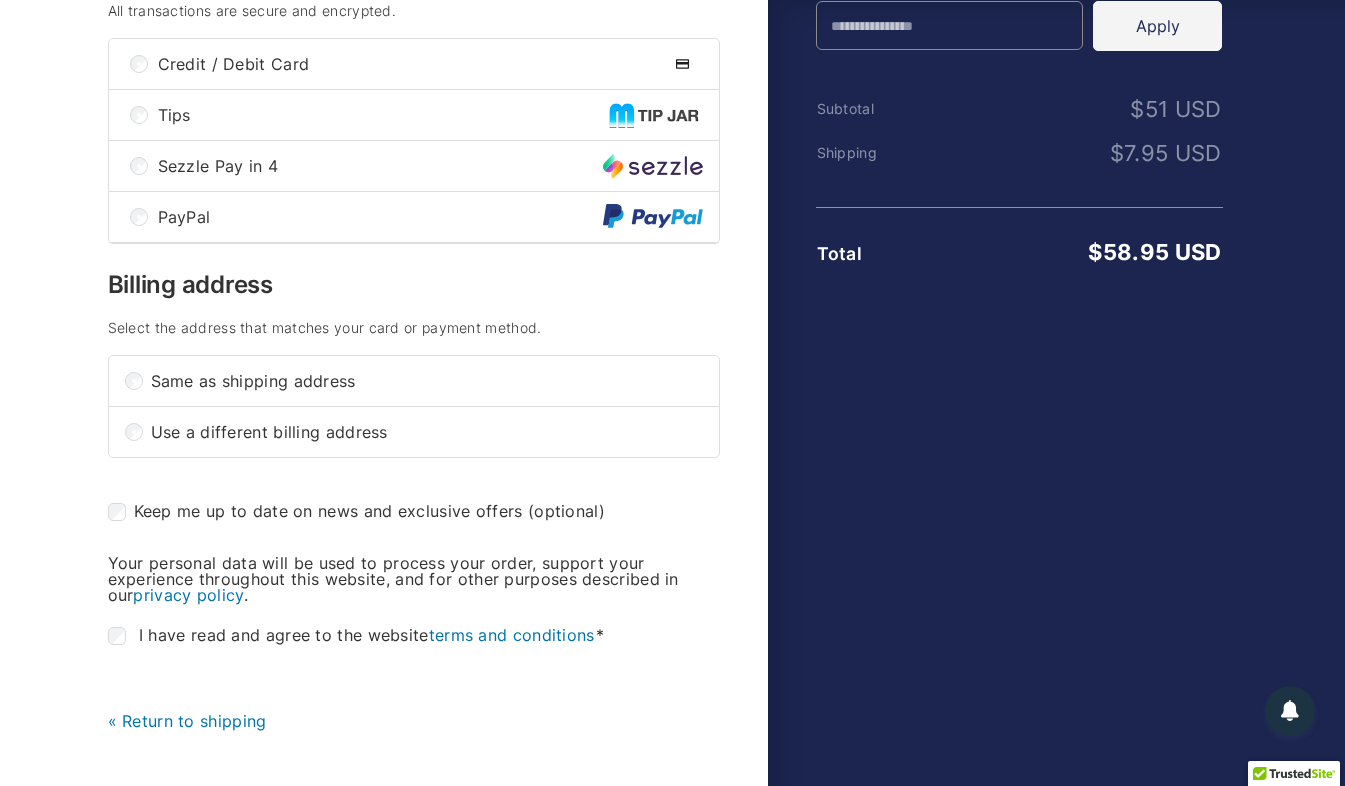 scroll, scrollTop: 529, scrollLeft: 0, axis: vertical 